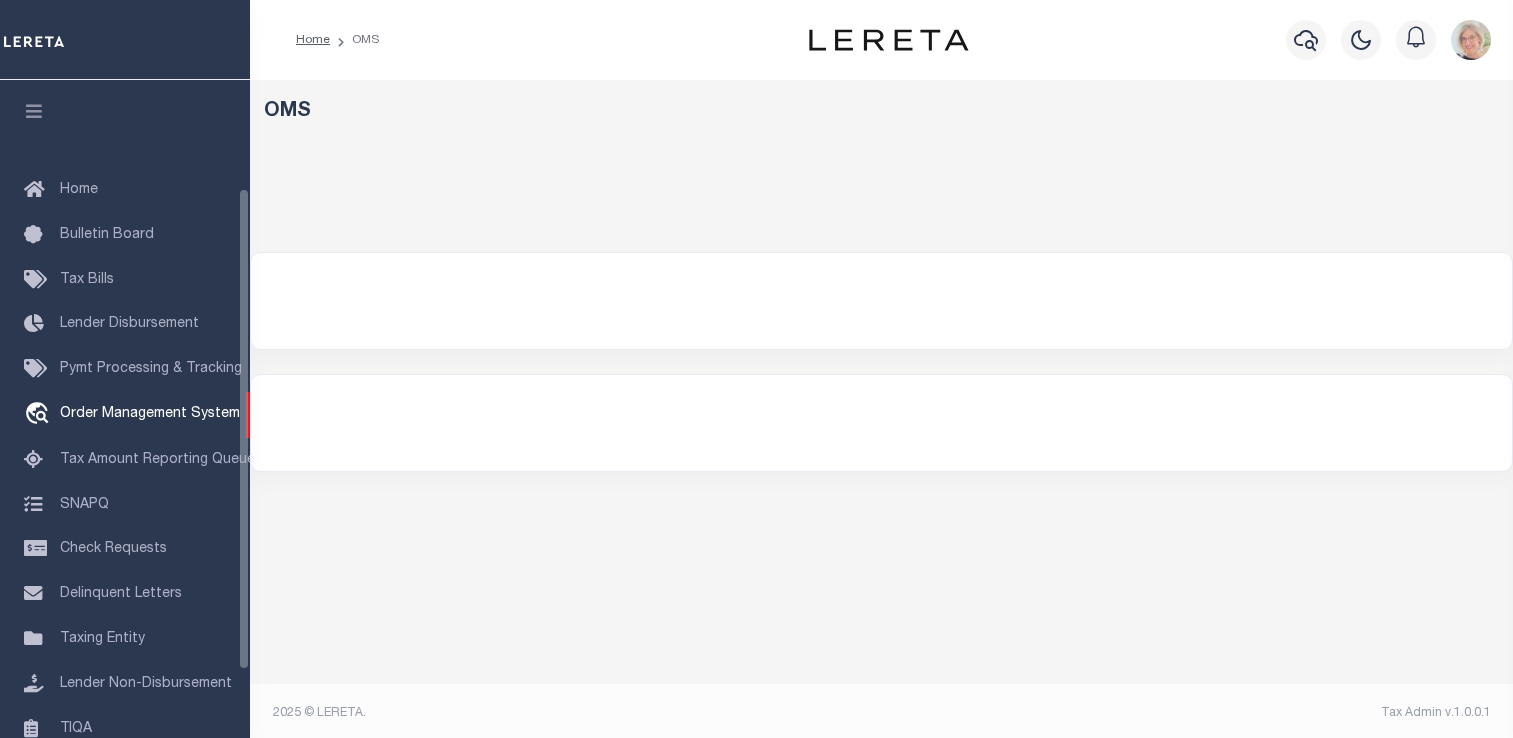 select on "200" 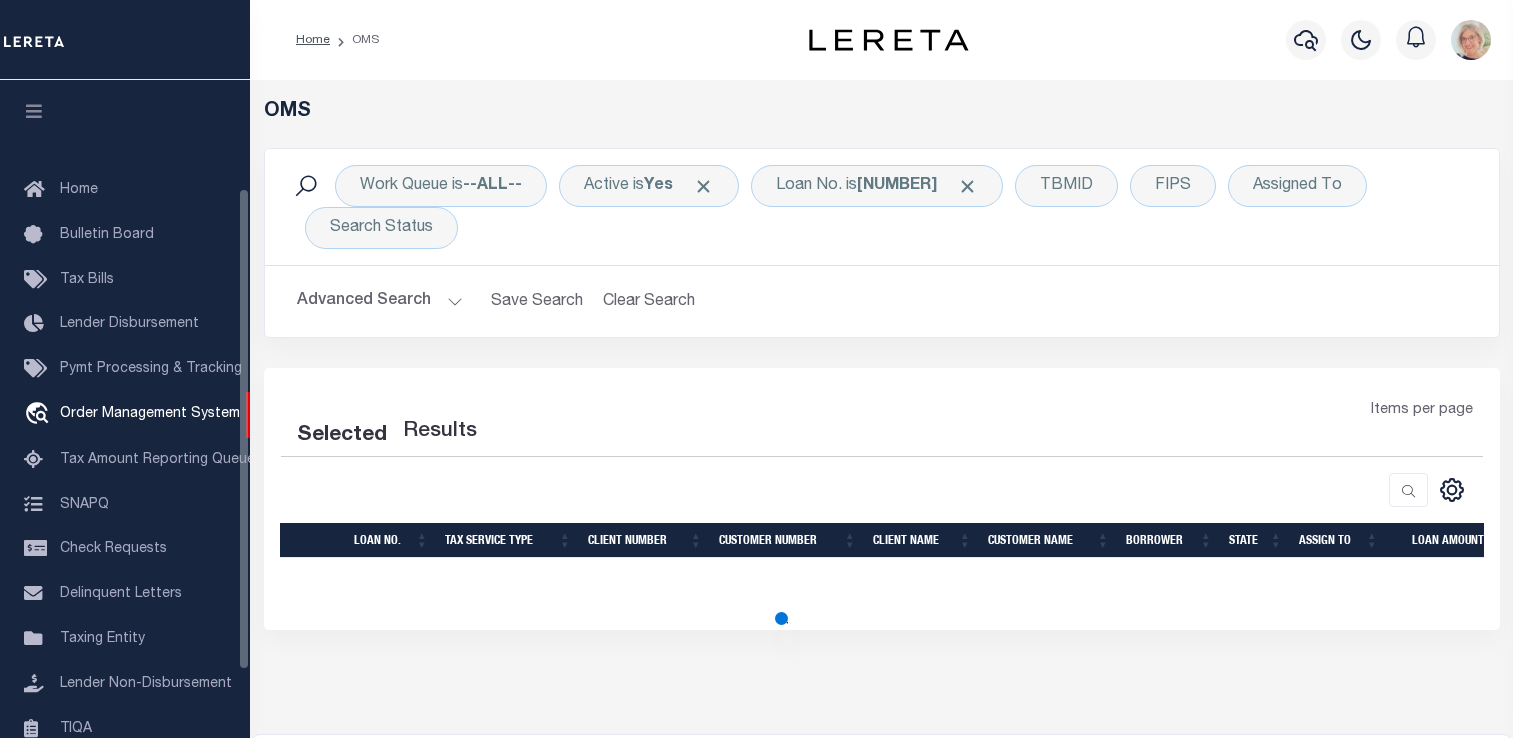 scroll, scrollTop: 0, scrollLeft: 0, axis: both 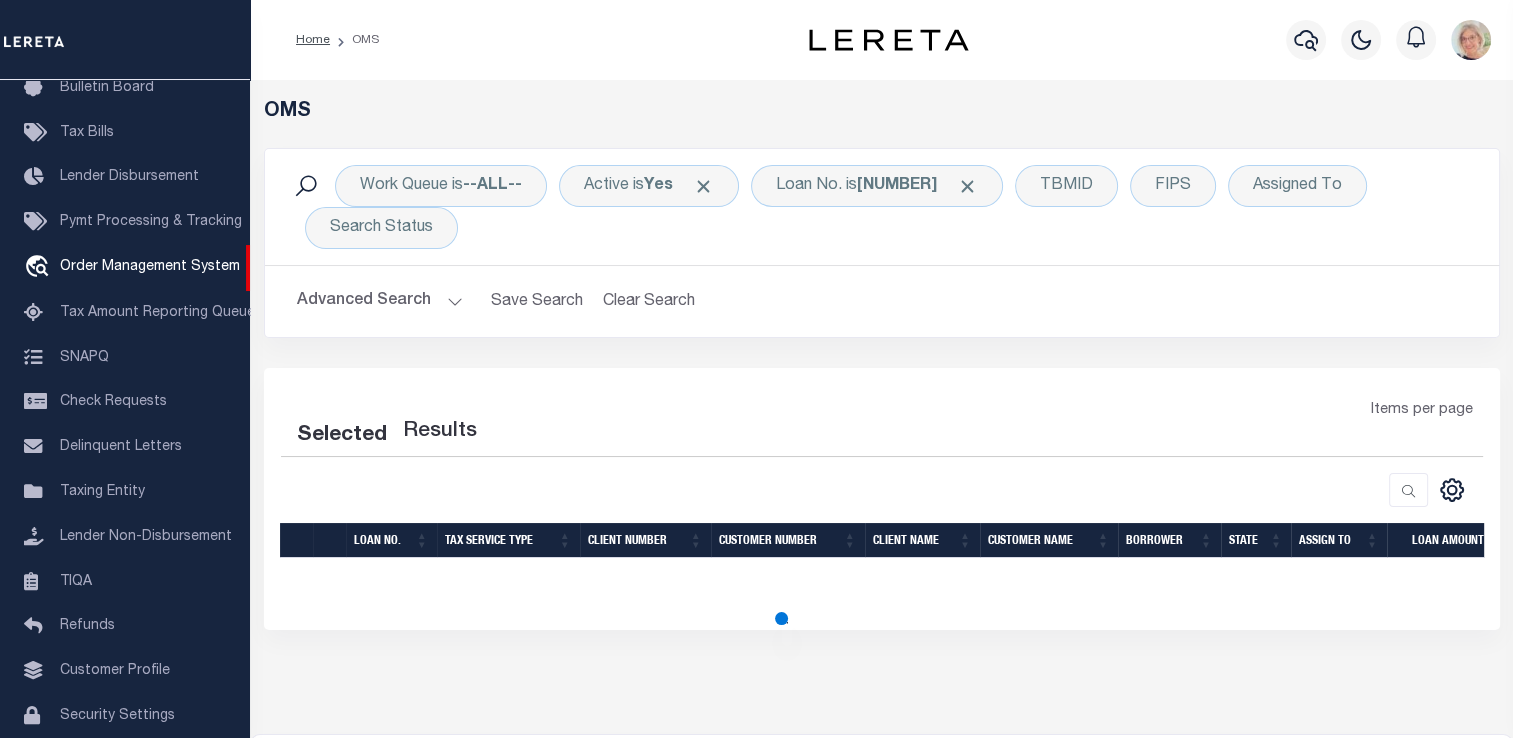 select on "200" 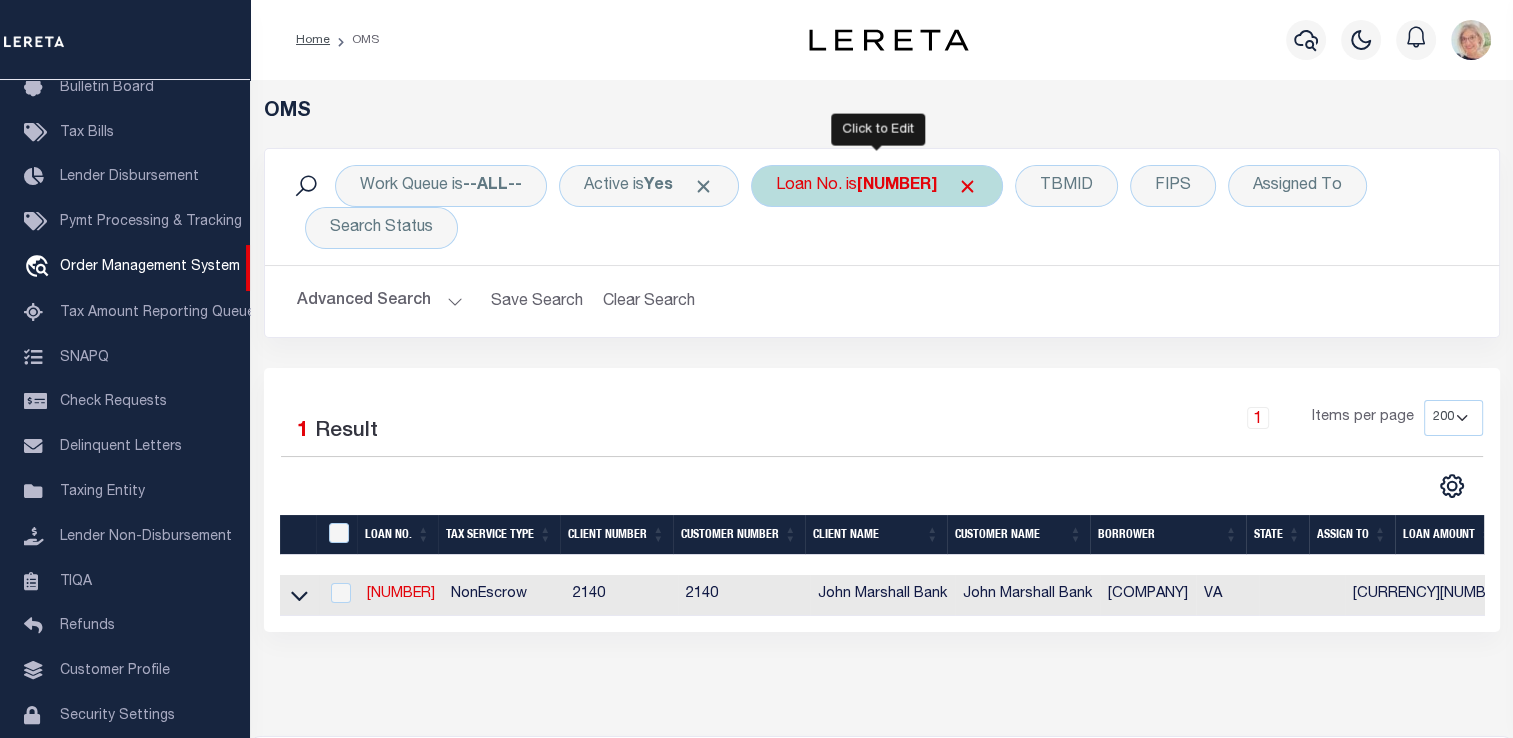 click on "Loan No. is  [NUMBER]" at bounding box center (877, 186) 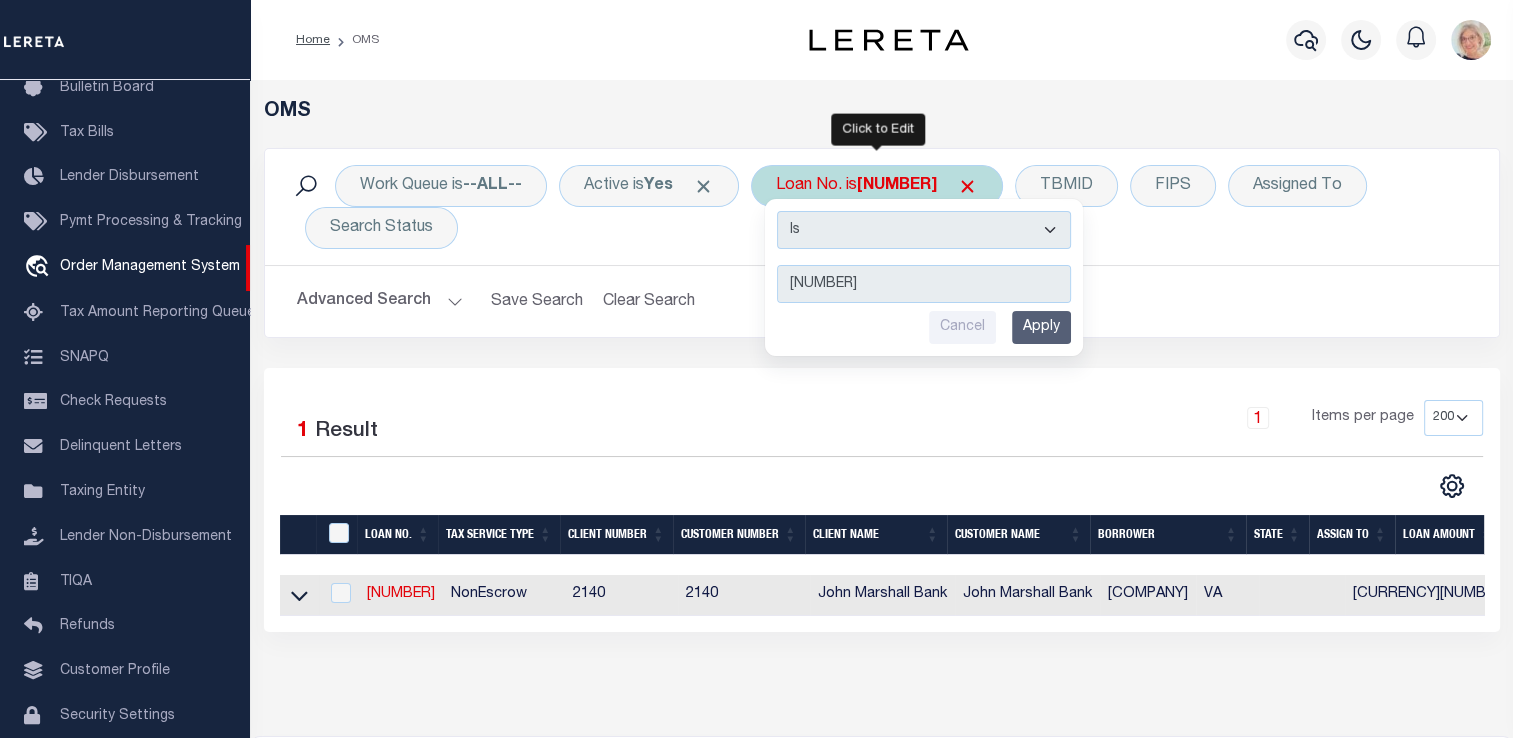 click on "[NUMBER]" at bounding box center (924, 284) 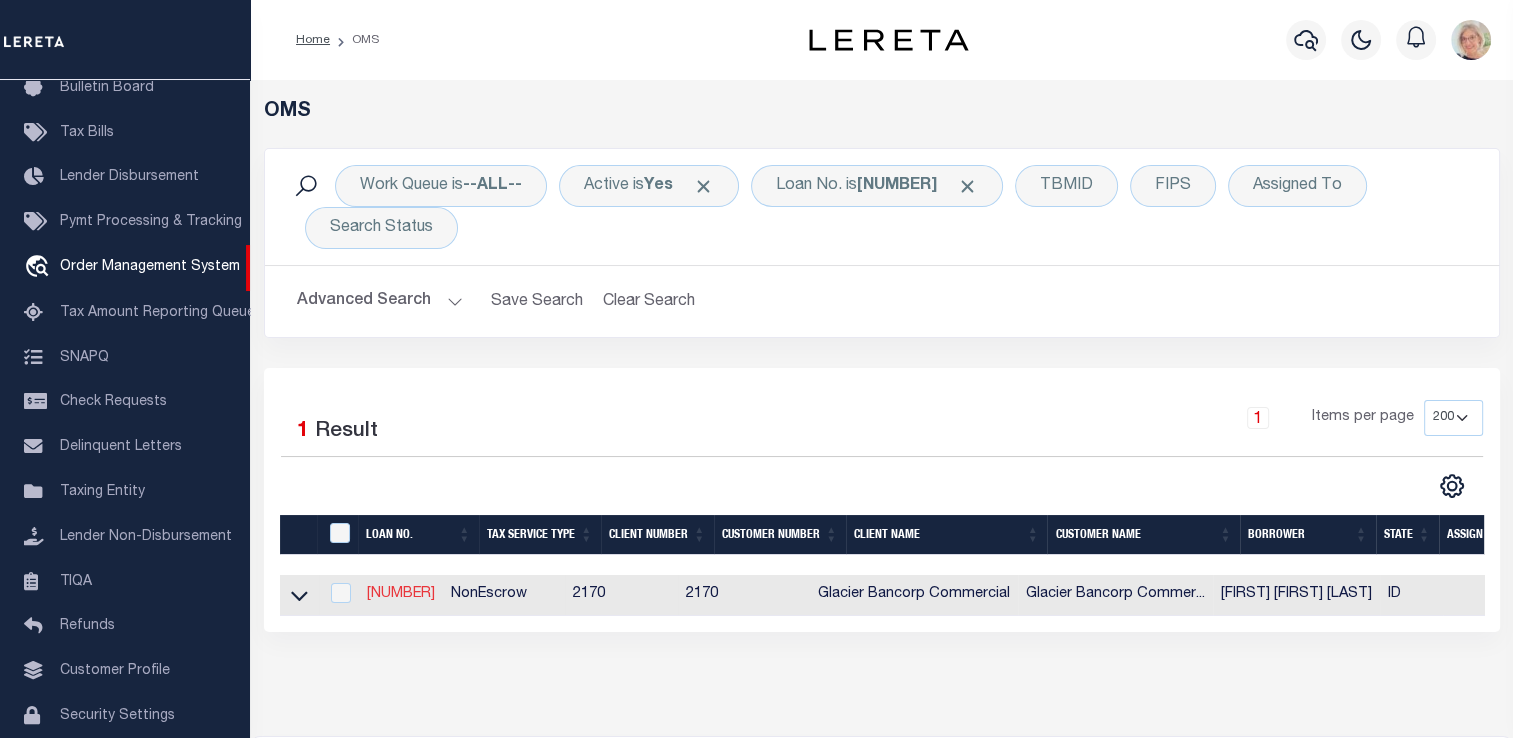 click on "[NUMBER]" at bounding box center (401, 594) 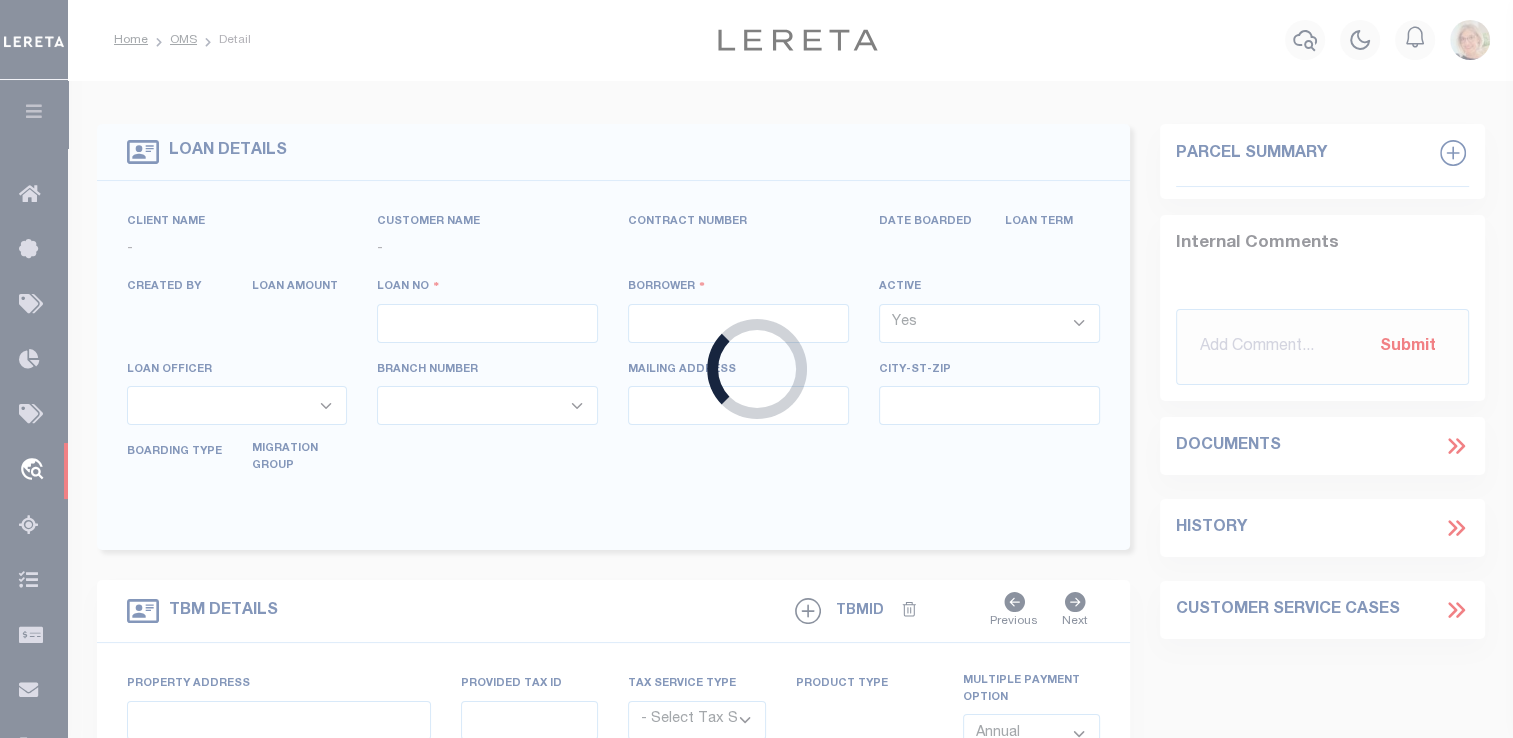 type on "[NUMBER]" 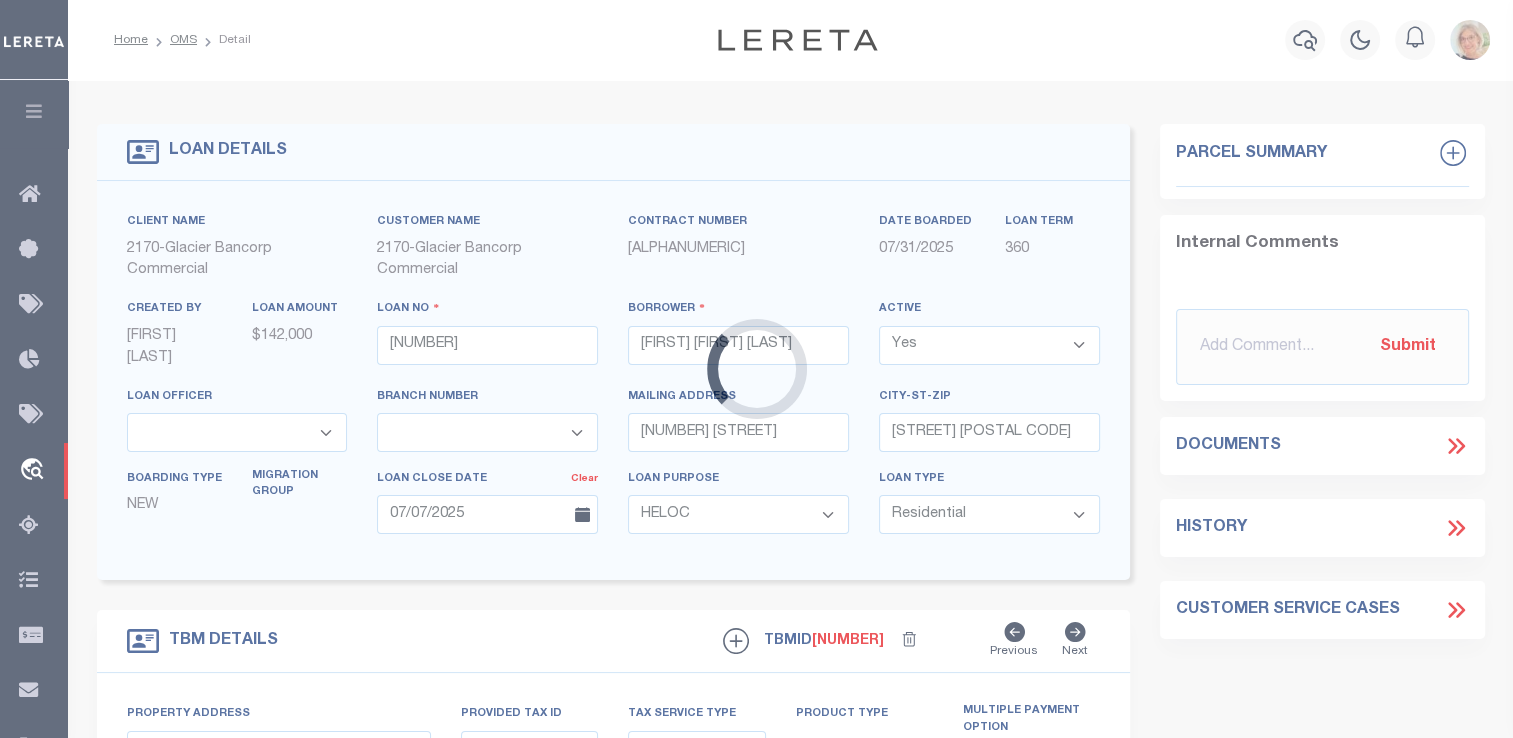 type on "[NUMBER] [STREET]" 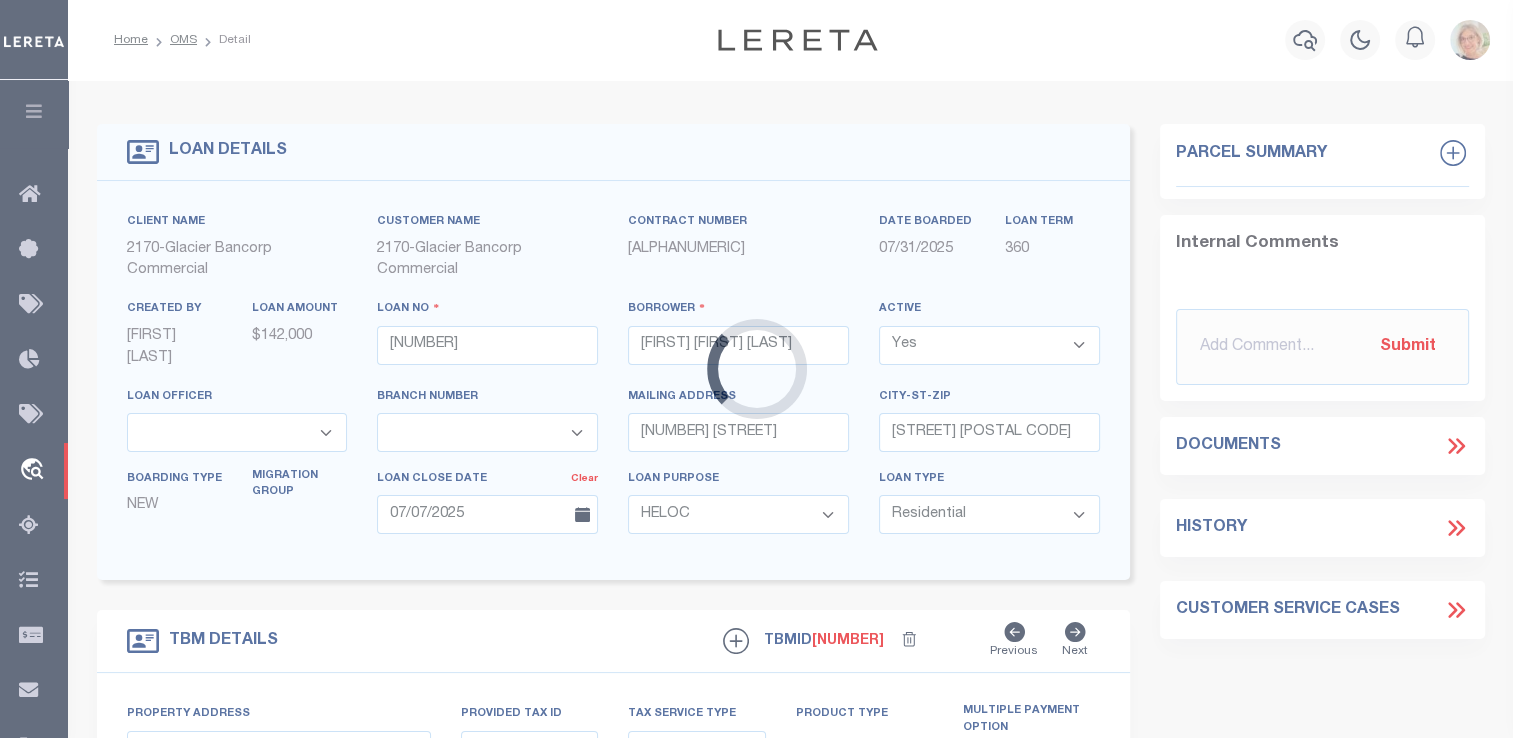 type on "[ALPHANUMERIC]" 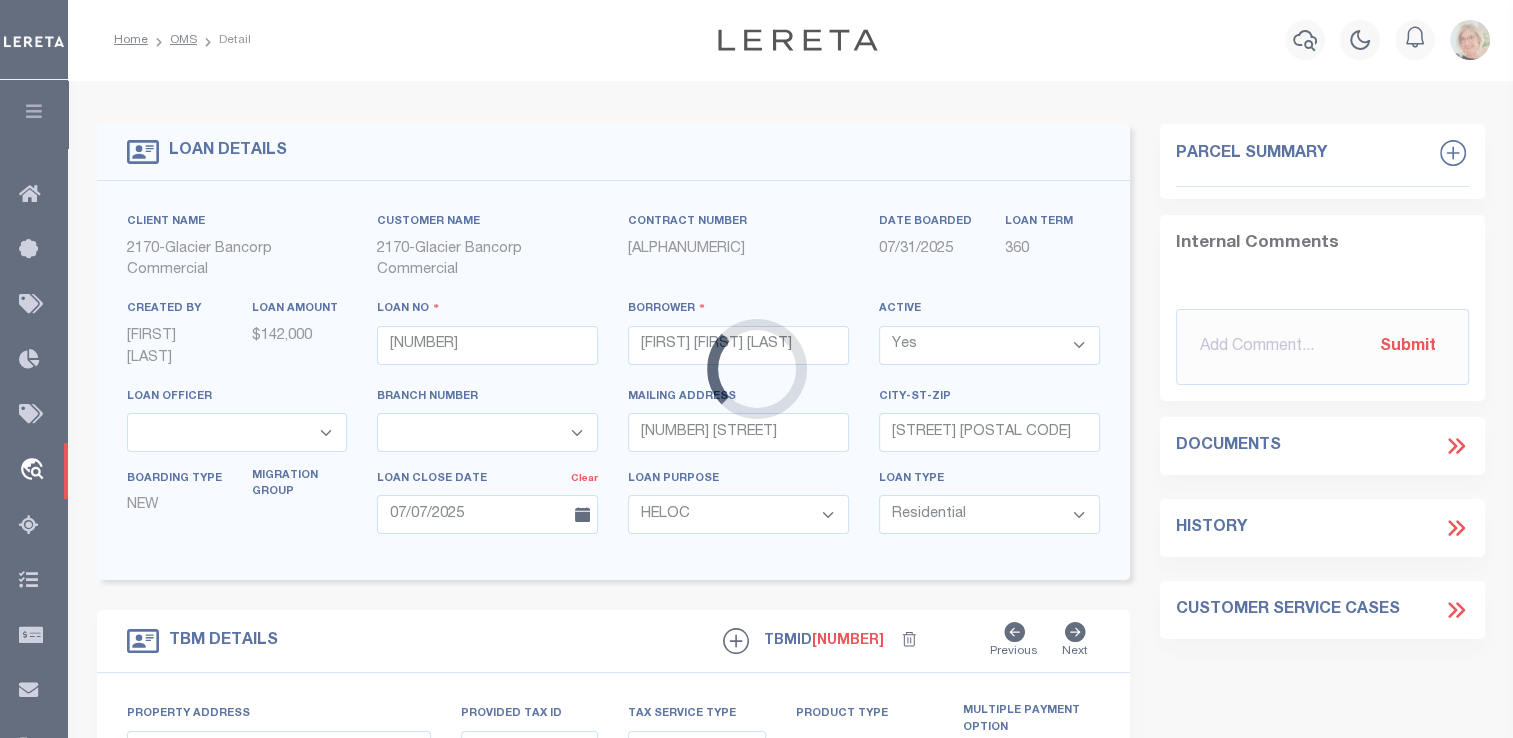 select 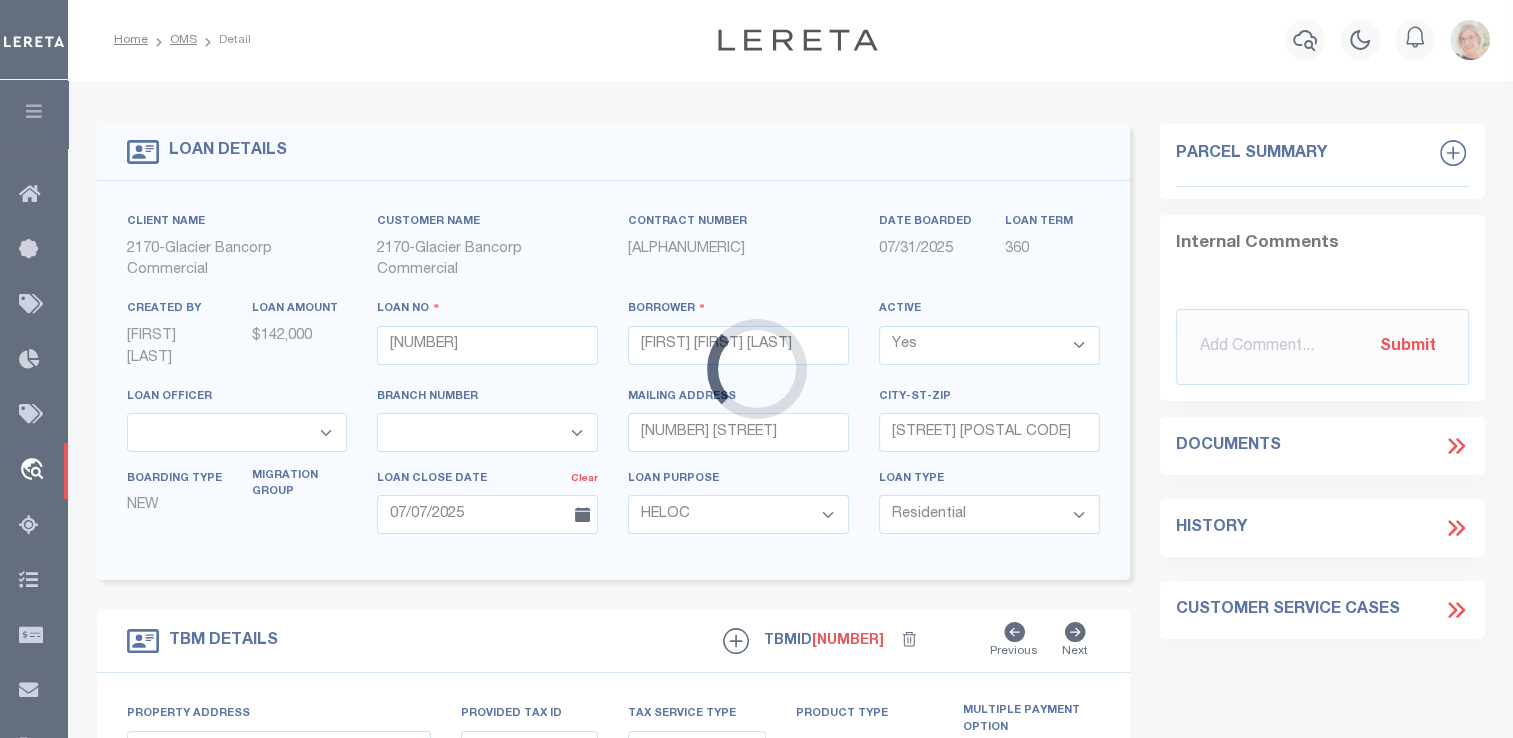 type on "SEE EXHIBIT A" 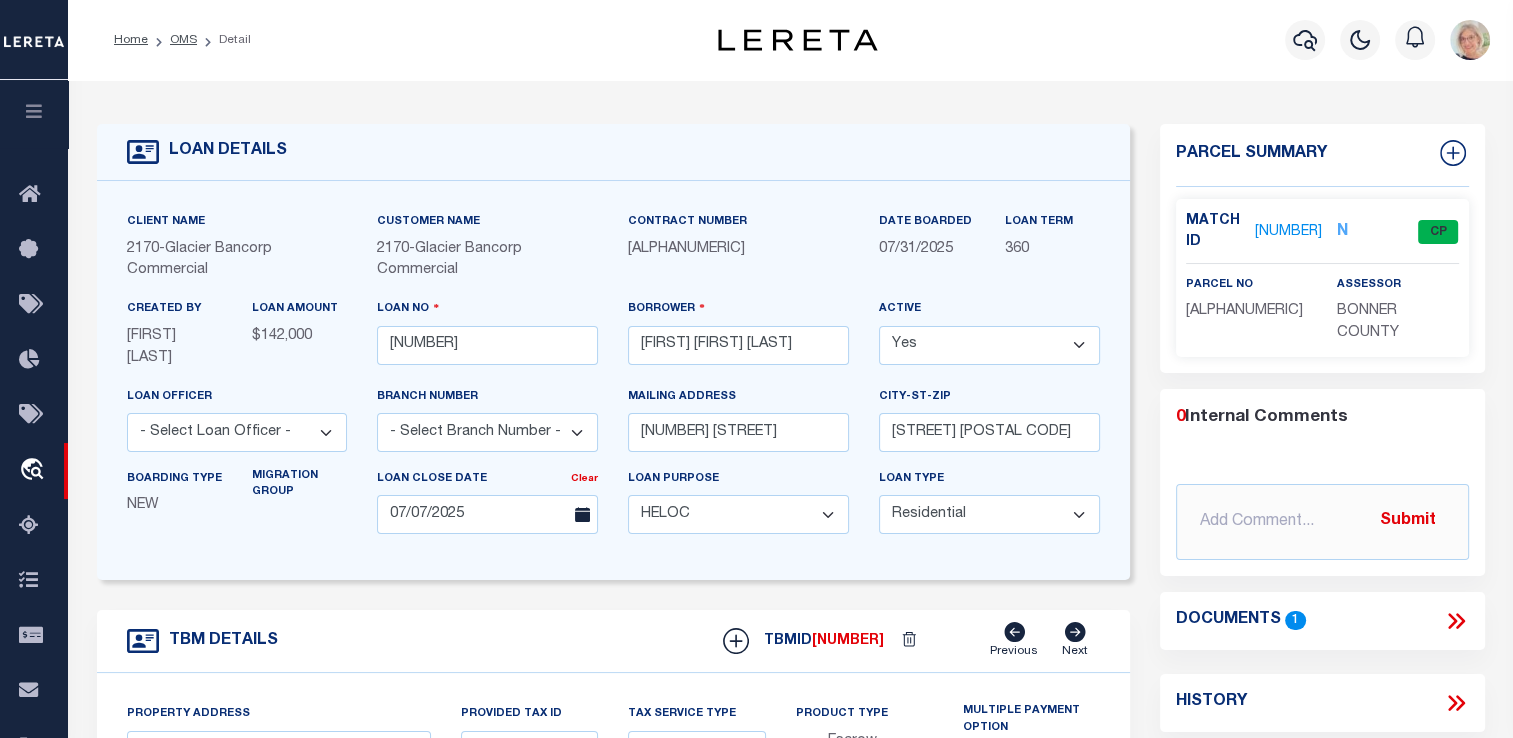 click on "- Select Branch Number - Altabank Bank of the San Juans Citizens Community Bank Collegiate Peaks Bank First Bank of Montana First Bank of Wyoming First Community Bank Utah First Security Bank of Bozeman First Security Bank of Missoula First State Bank Foothills Bank Glacier Bank Heritage Bank of Nevada Mountain West Bank Valley Bank Western Security Bank Wheatland Bank" at bounding box center [487, 432] 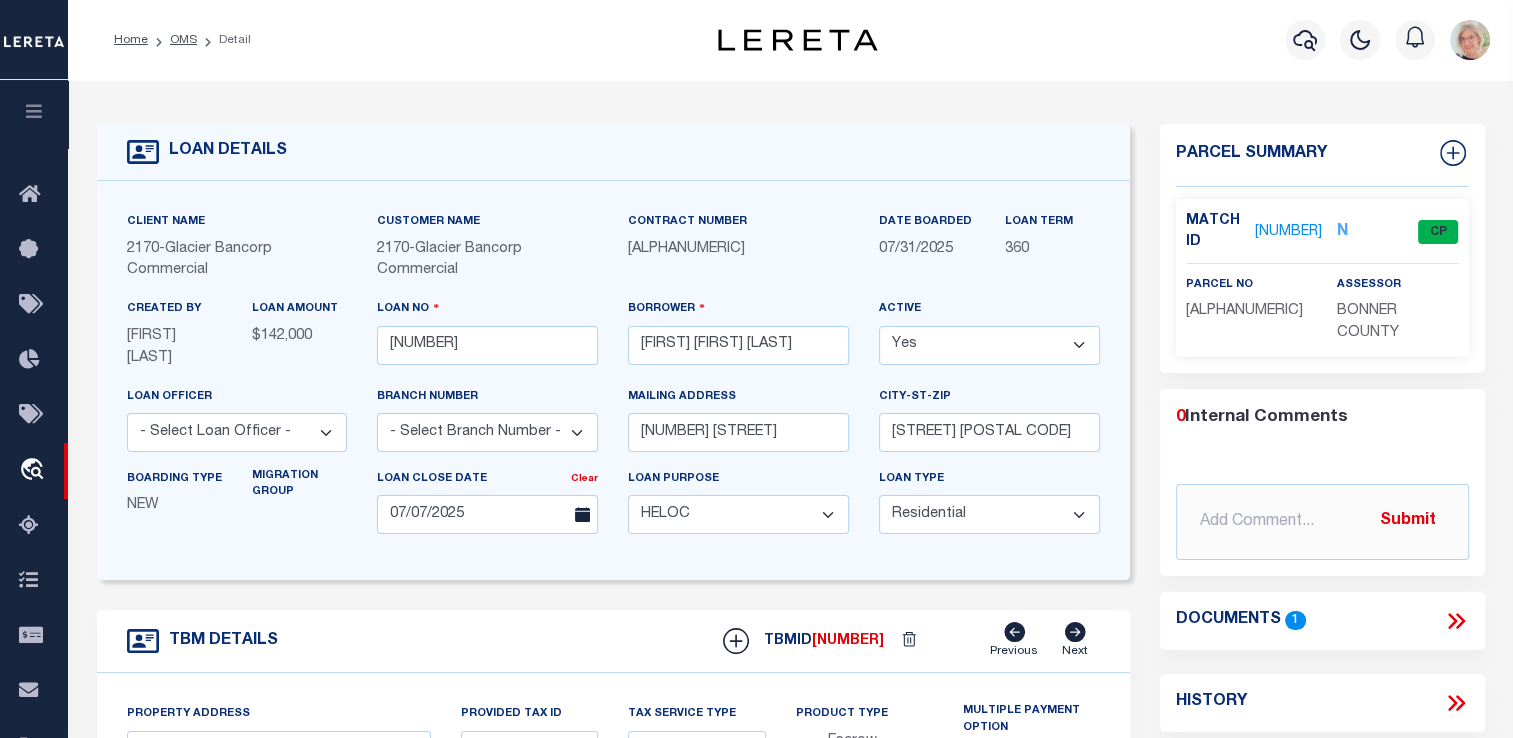 select on "4575" 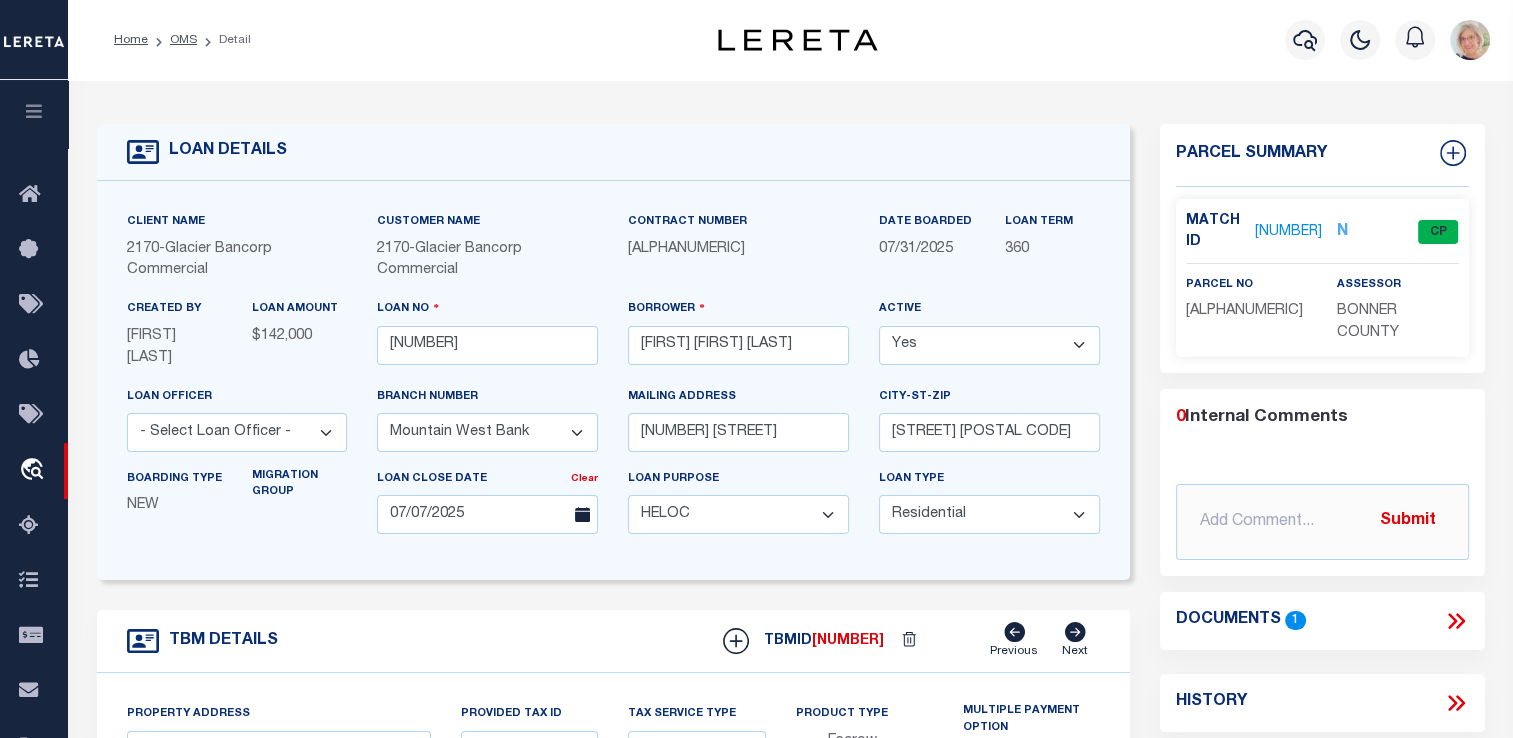 click on "- Select Branch Number - Altabank Bank of the San Juans Citizens Community Bank Collegiate Peaks Bank First Bank of Montana First Bank of Wyoming First Community Bank Utah First Security Bank of Bozeman First Security Bank of Missoula First State Bank Foothills Bank Glacier Bank Heritage Bank of Nevada Mountain West Bank Valley Bank Western Security Bank Wheatland Bank" at bounding box center [487, 432] 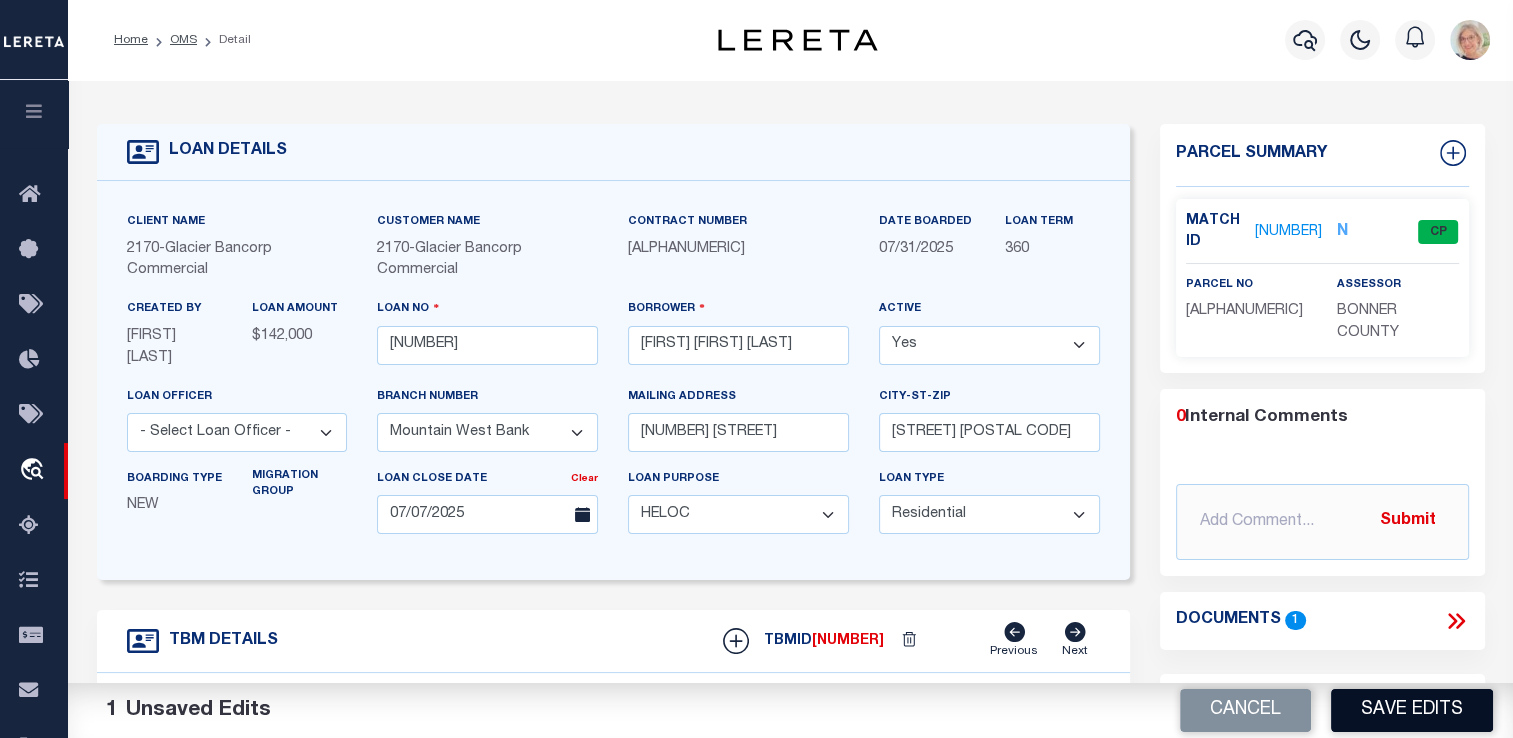 click on "Save Edits" at bounding box center [1412, 710] 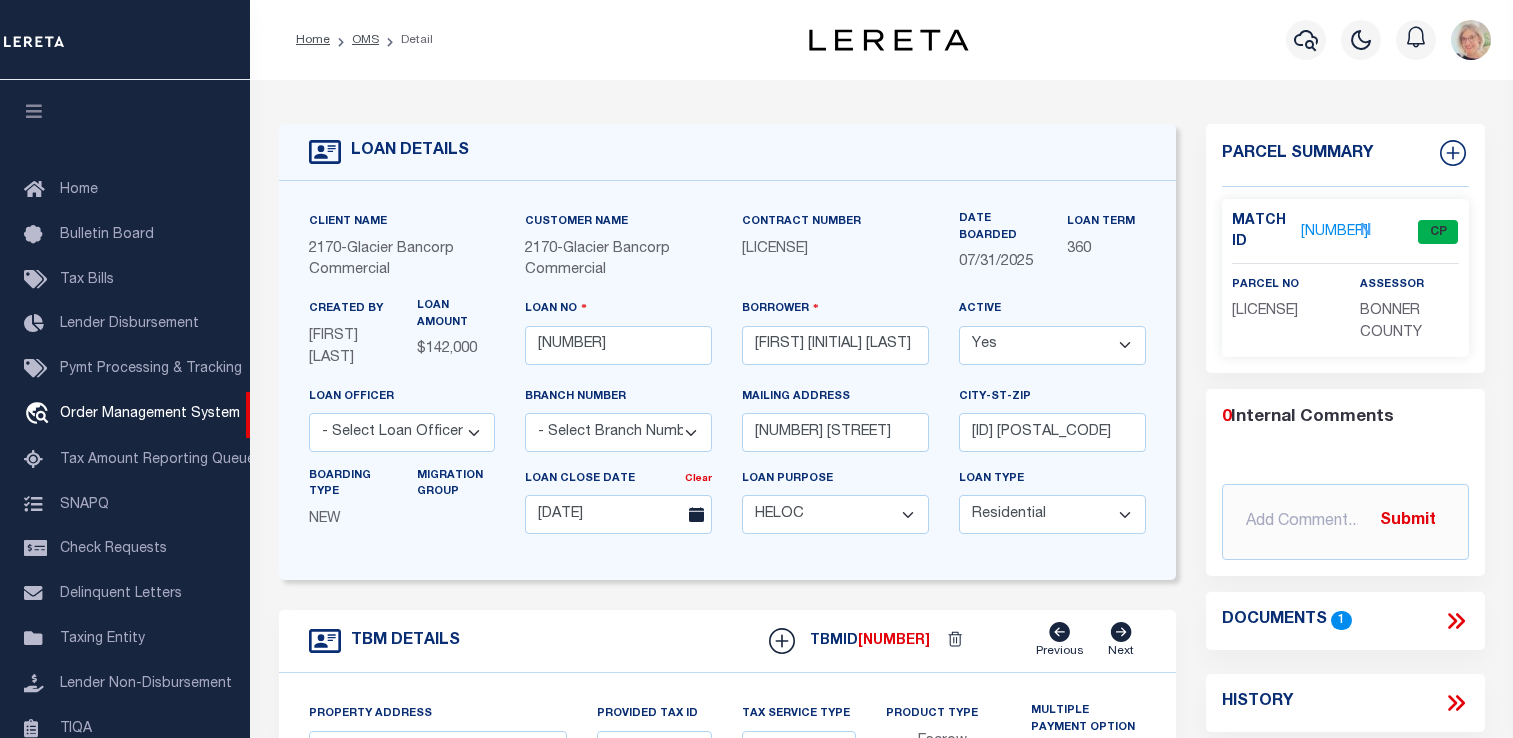select on "200" 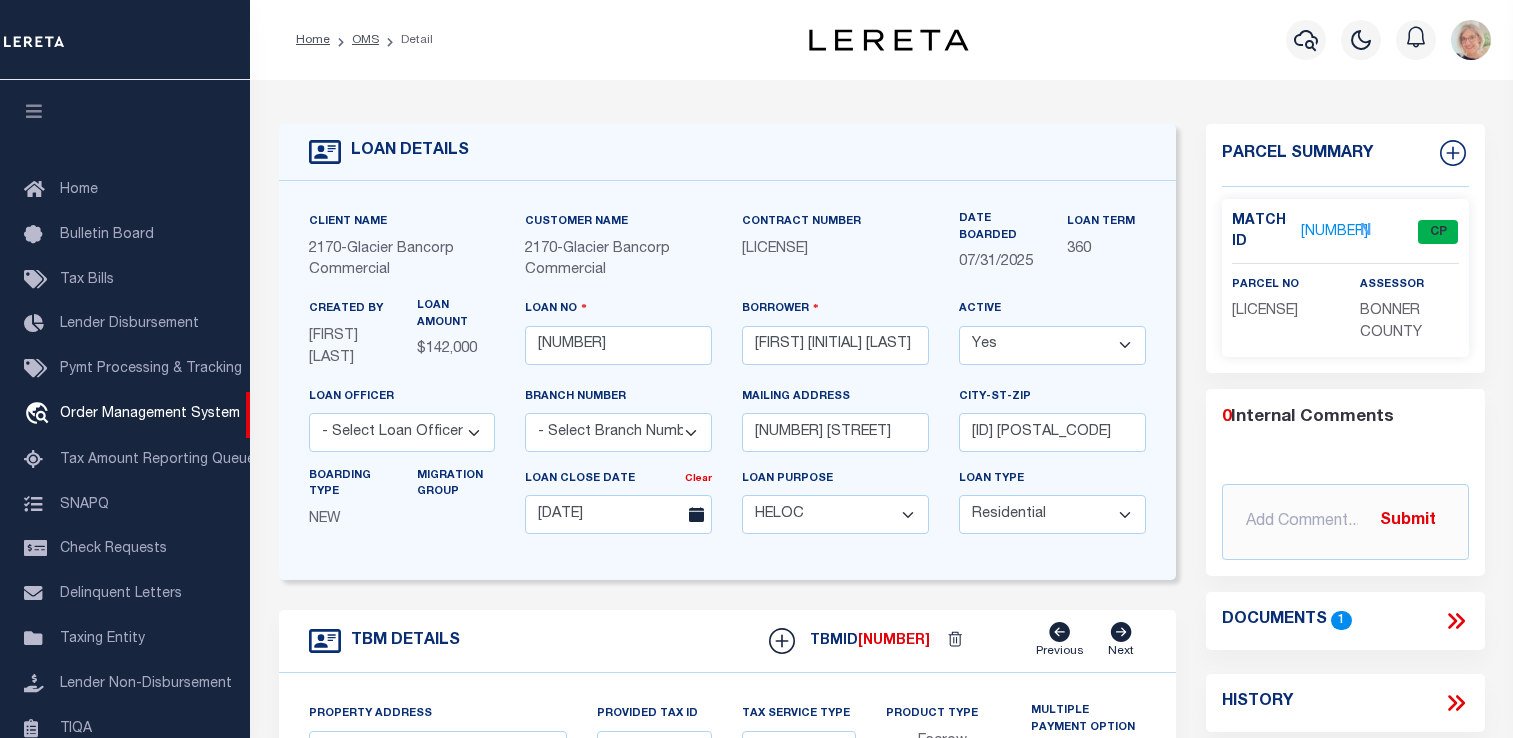 scroll, scrollTop: 0, scrollLeft: 0, axis: both 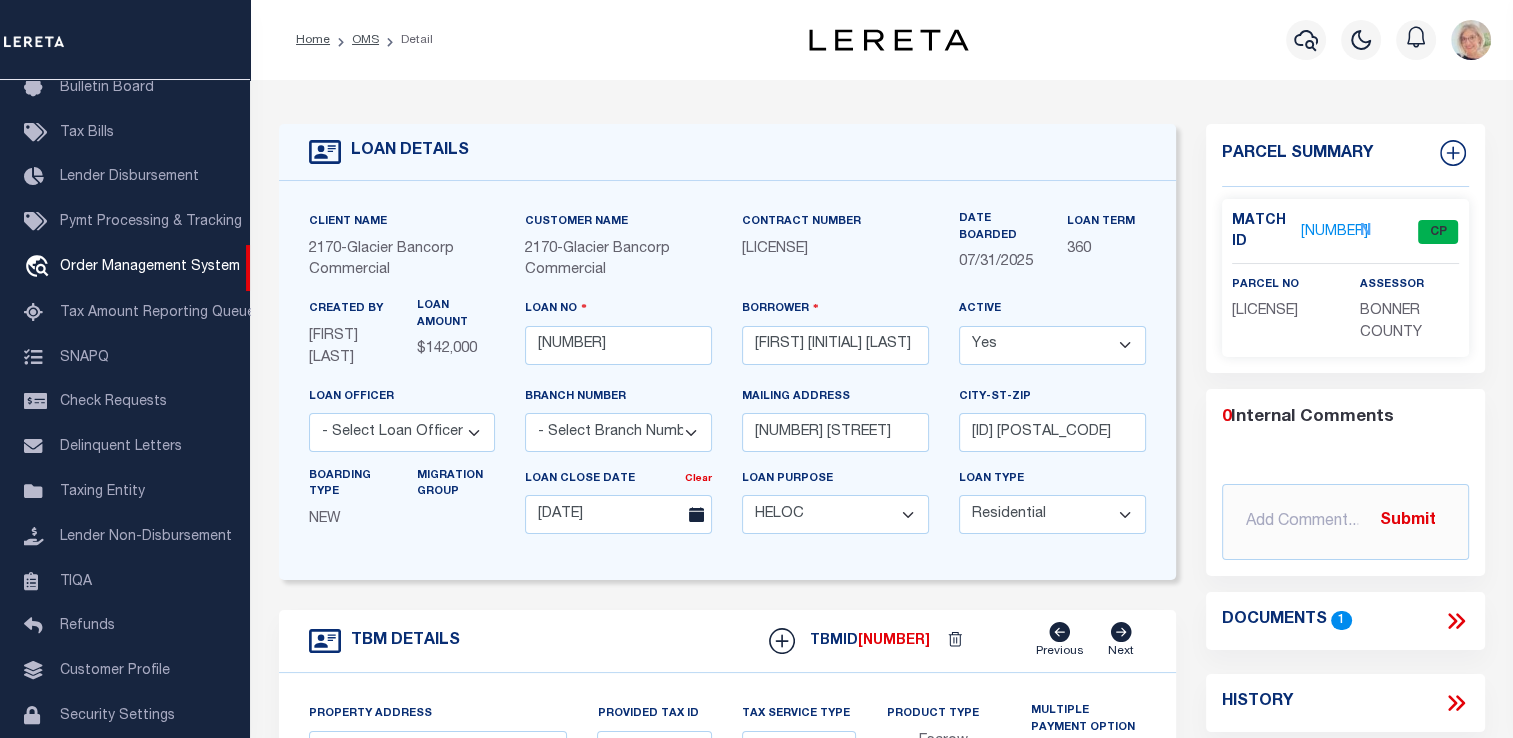 click on "- Select Branch Number - Altabank Bank of the San Juans Citizens Community Bank Collegiate Peaks Bank First Bank of Montana First Bank of Wyoming First Community Bank Utah First Security Bank of Bozeman First Security Bank of Missoula First State Bank Foothills Bank Glacier Bank Heritage Bank of Nevada Mountain West Bank Valley Bank Western Security Bank Wheatland Bank" at bounding box center (618, 432) 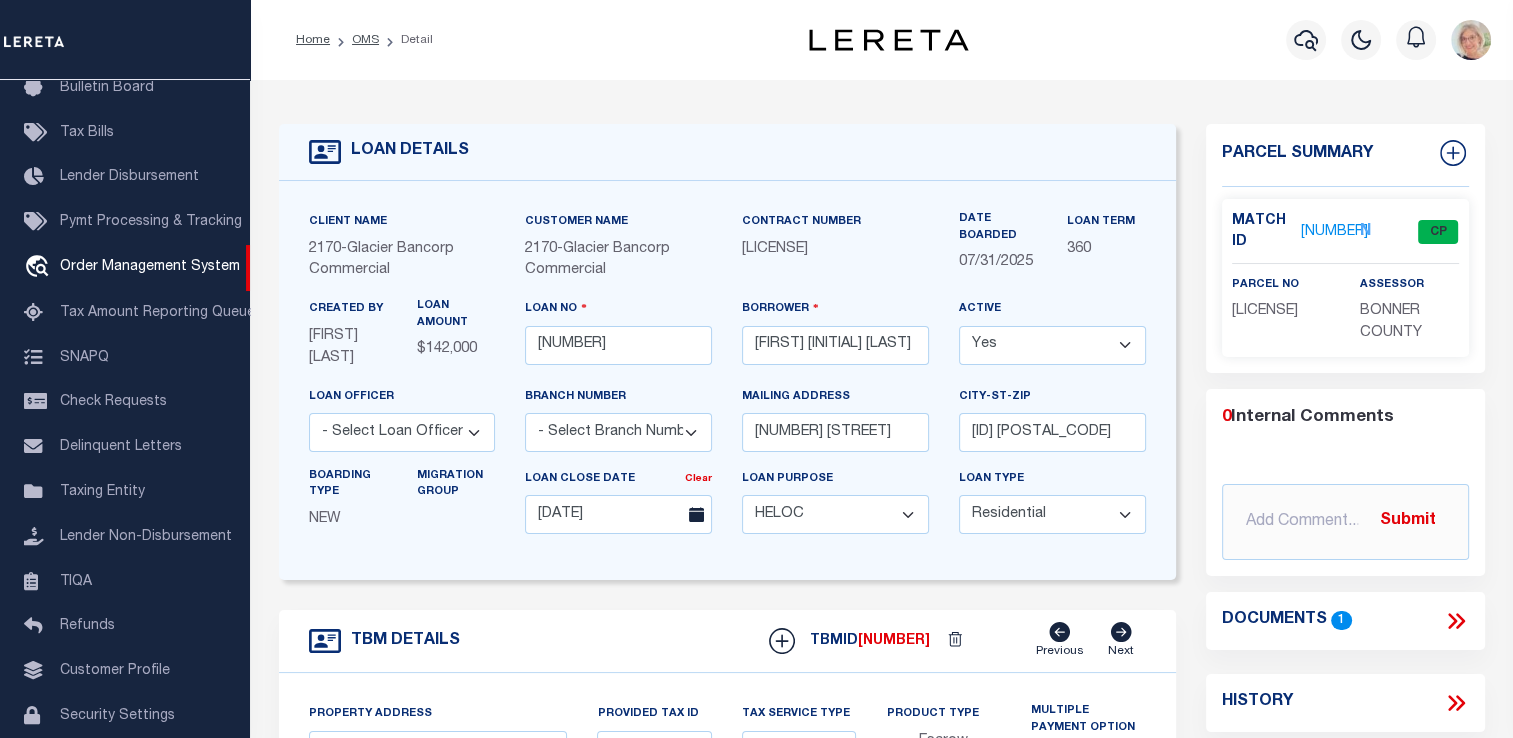 select on "4575" 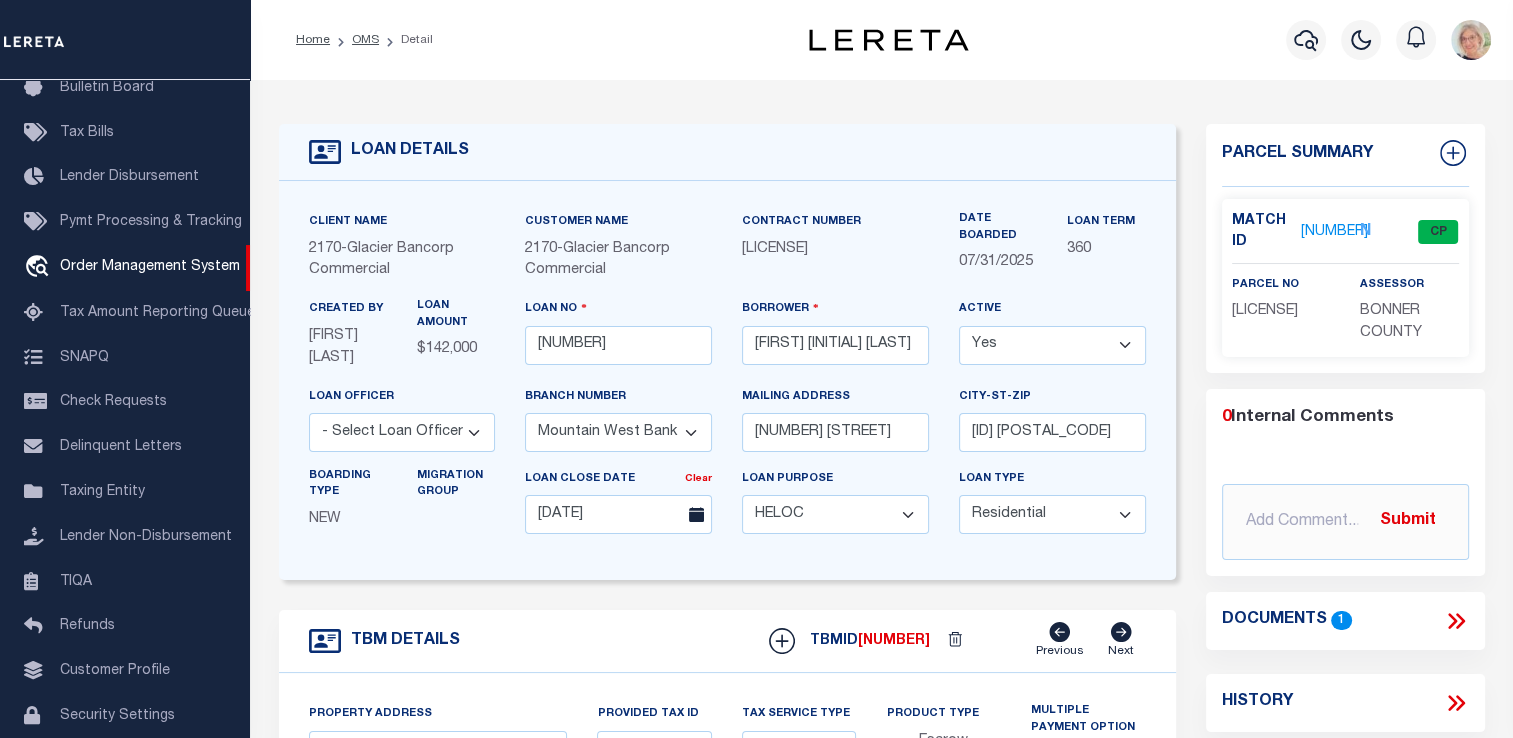 click on "- Select Branch Number - Altabank Bank of the San Juans Citizens Community Bank Collegiate Peaks Bank First Bank of Montana First Bank of Wyoming First Community Bank Utah First Security Bank of Bozeman First Security Bank of Missoula First State Bank Foothills Bank Glacier Bank Heritage Bank of Nevada Mountain West Bank Valley Bank Western Security Bank Wheatland Bank" at bounding box center [618, 432] 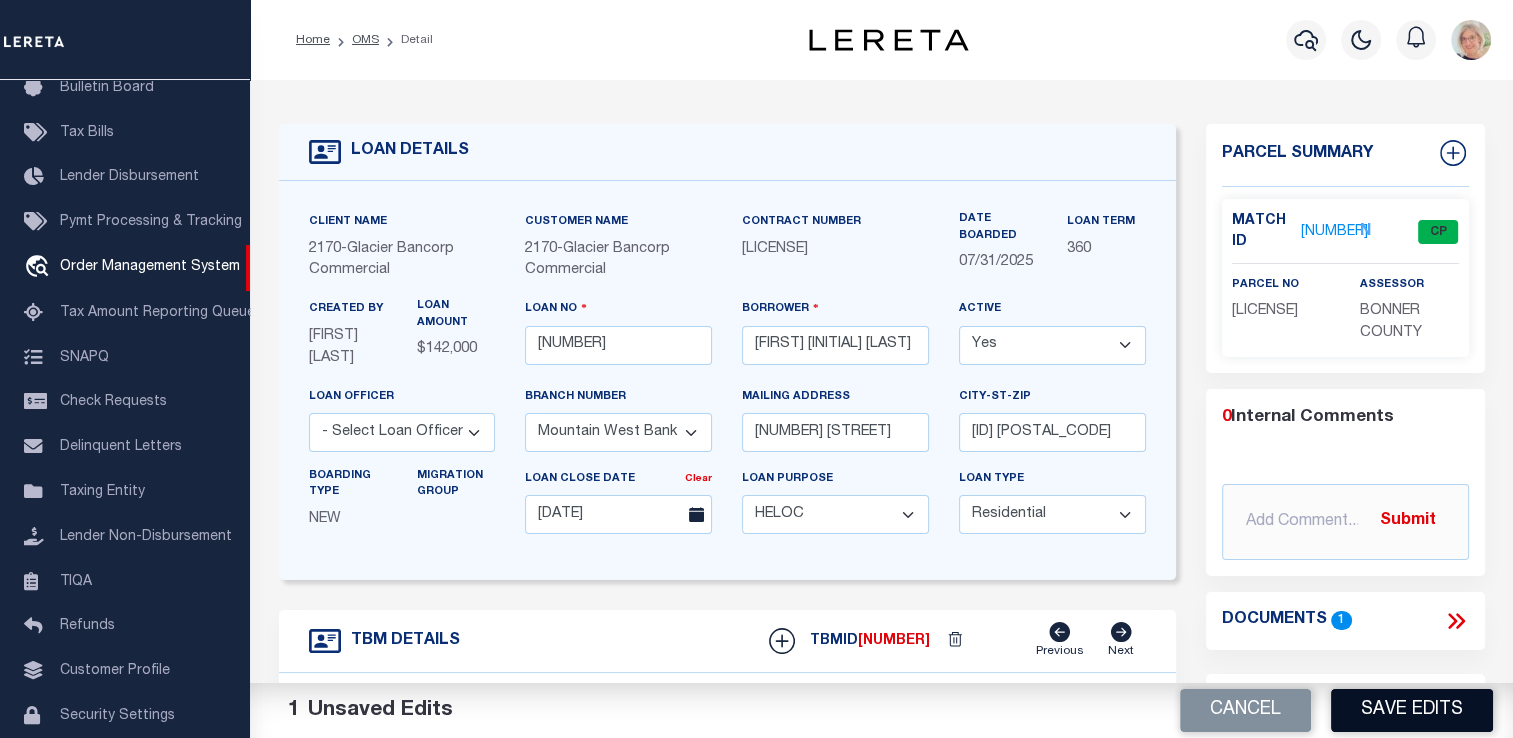 click on "Save Edits" at bounding box center [1412, 710] 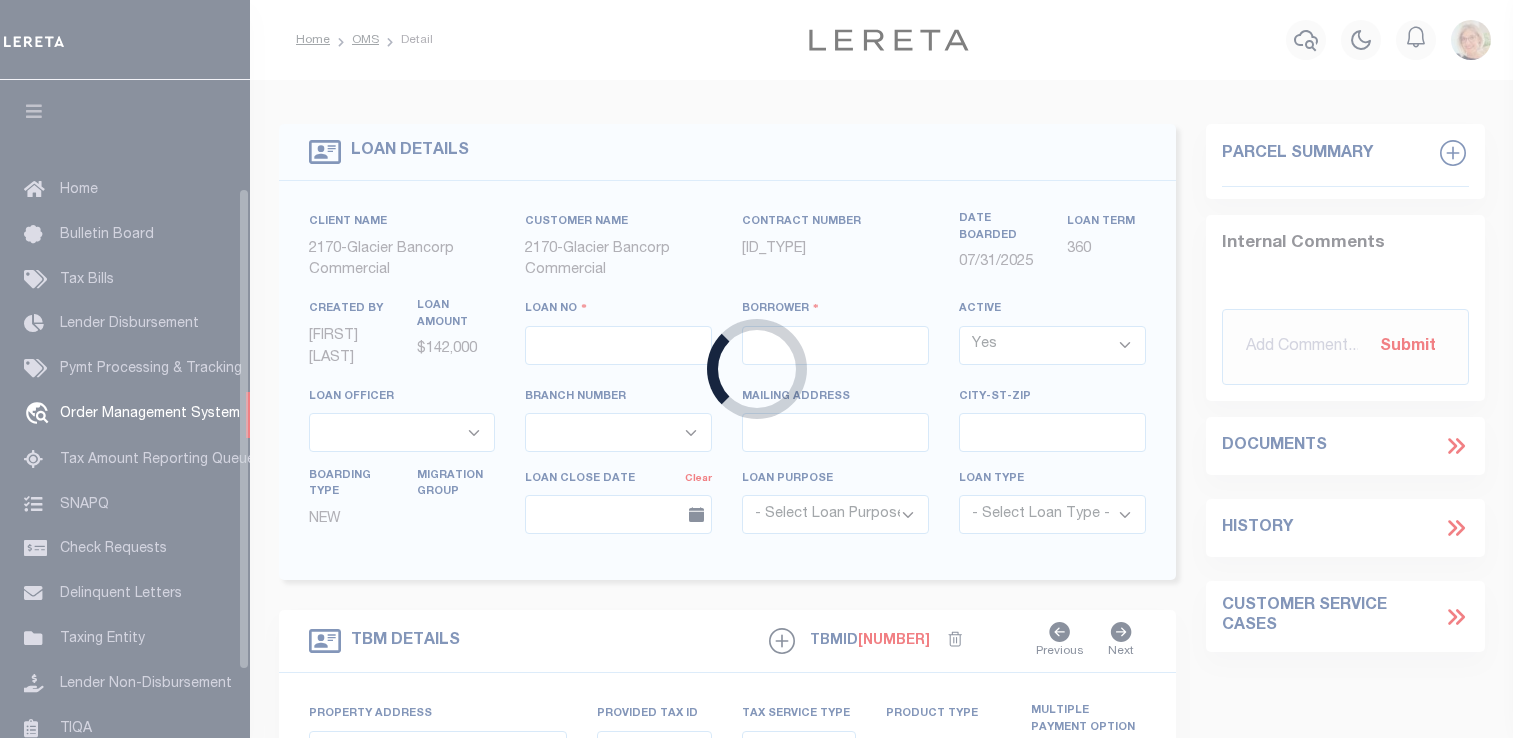 scroll, scrollTop: 0, scrollLeft: 0, axis: both 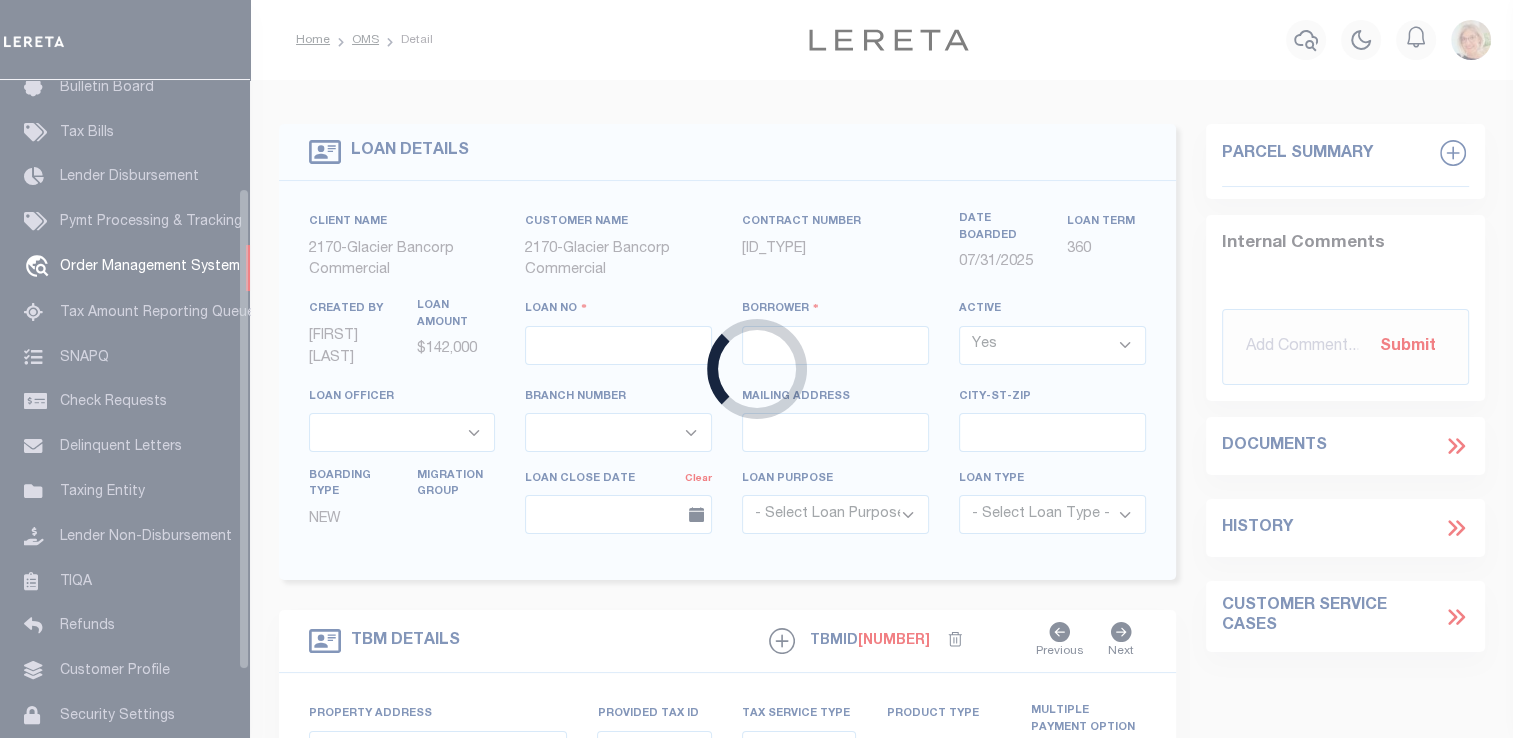 type on "[NUMBER]" 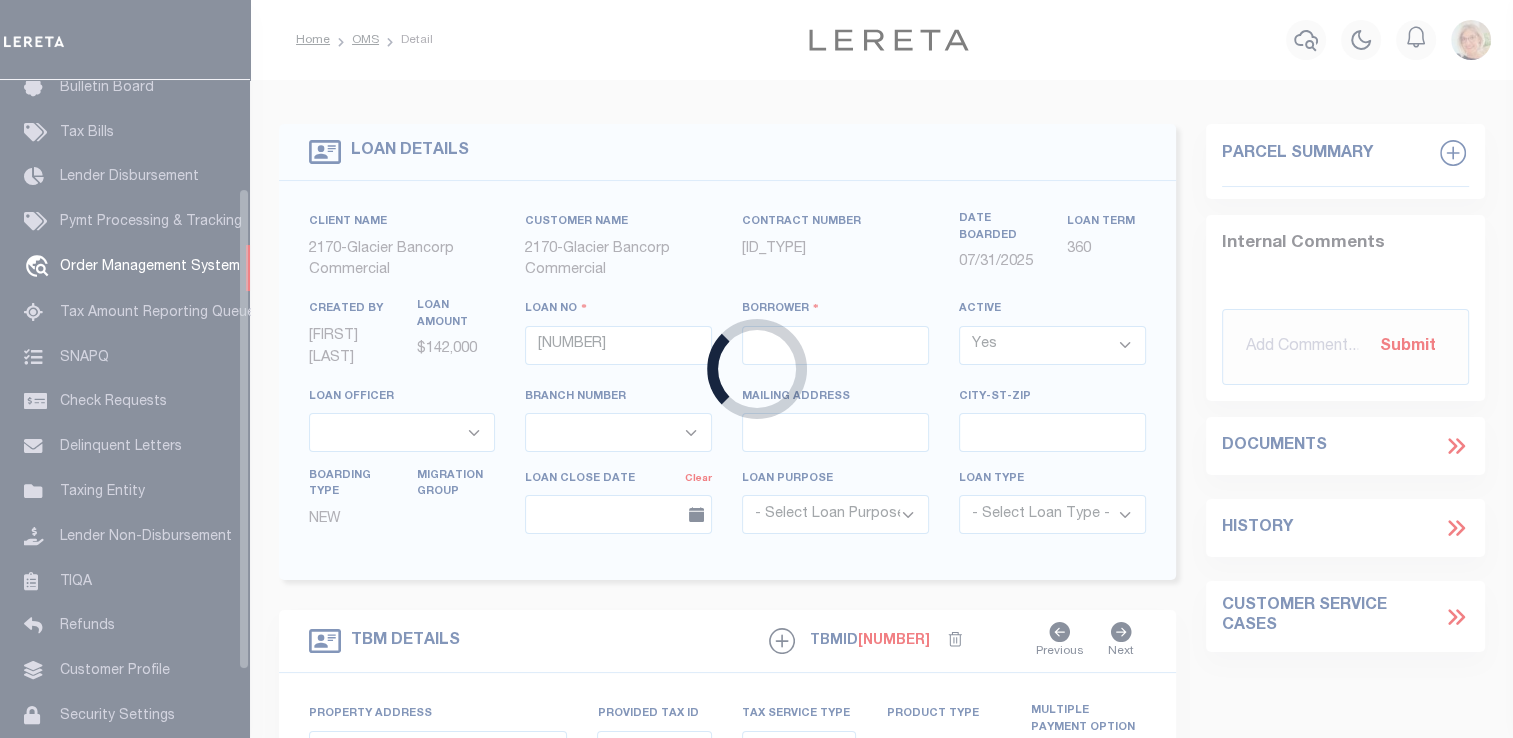 type on "[FIRST] [INITIAL] [LAST]" 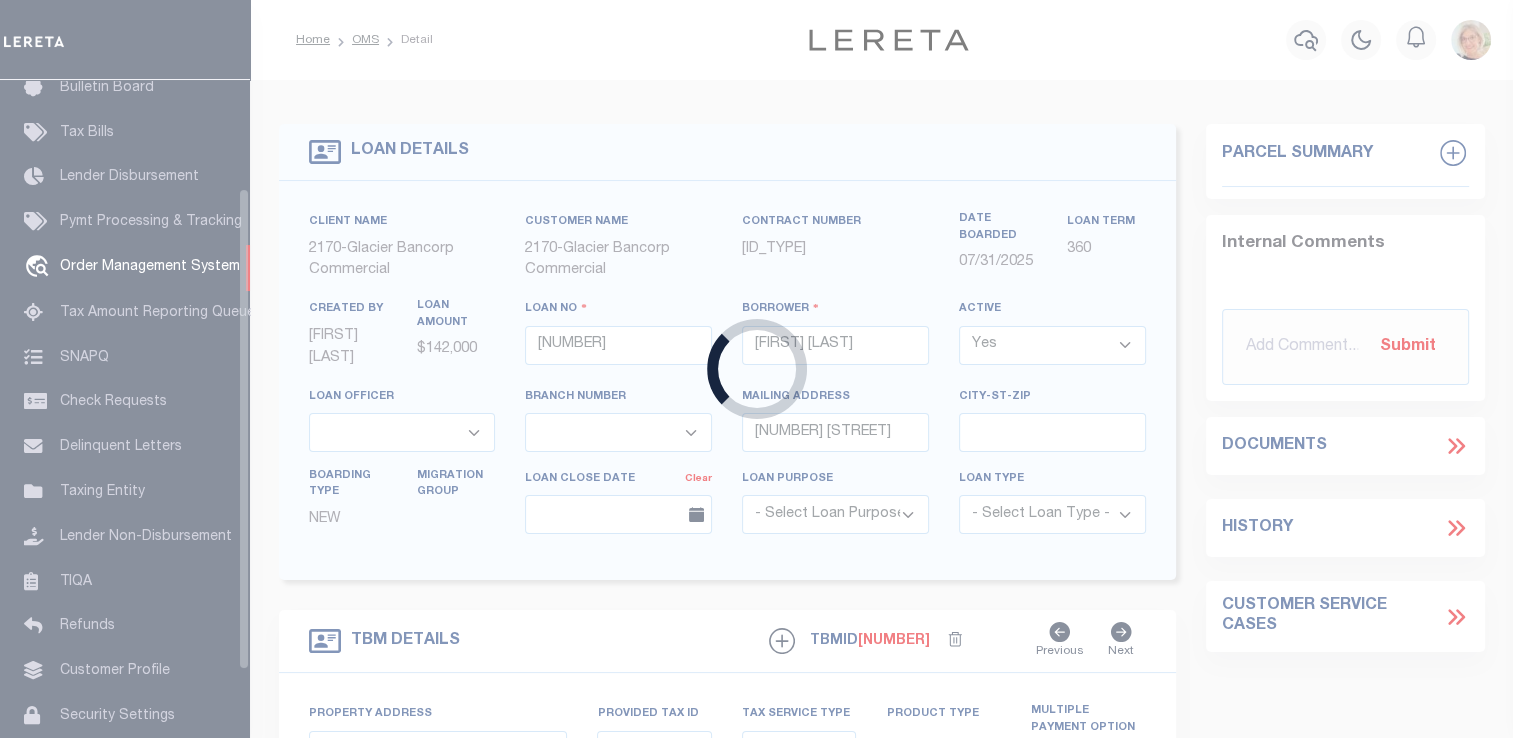 type on "[ID] [POSTAL_CODE]" 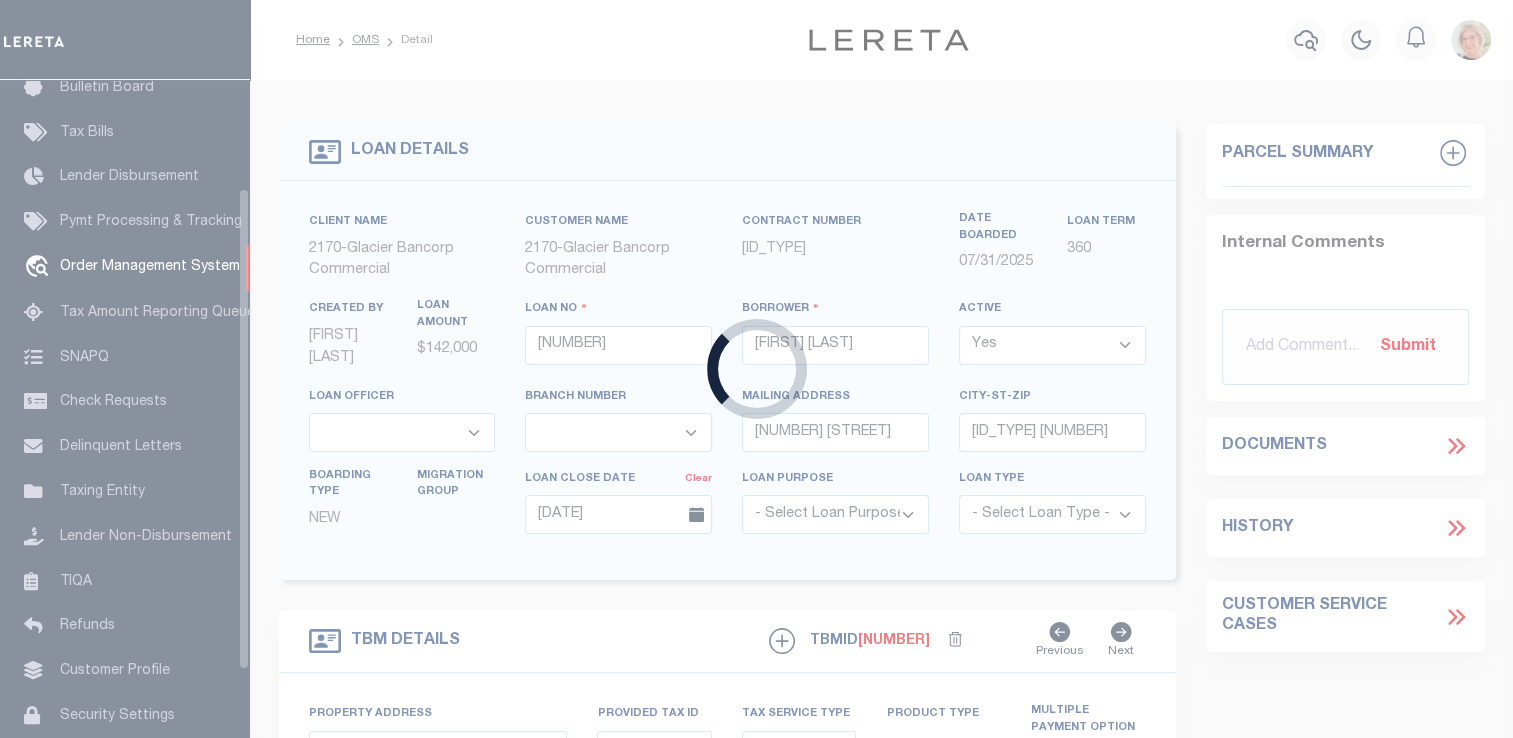 select on "200" 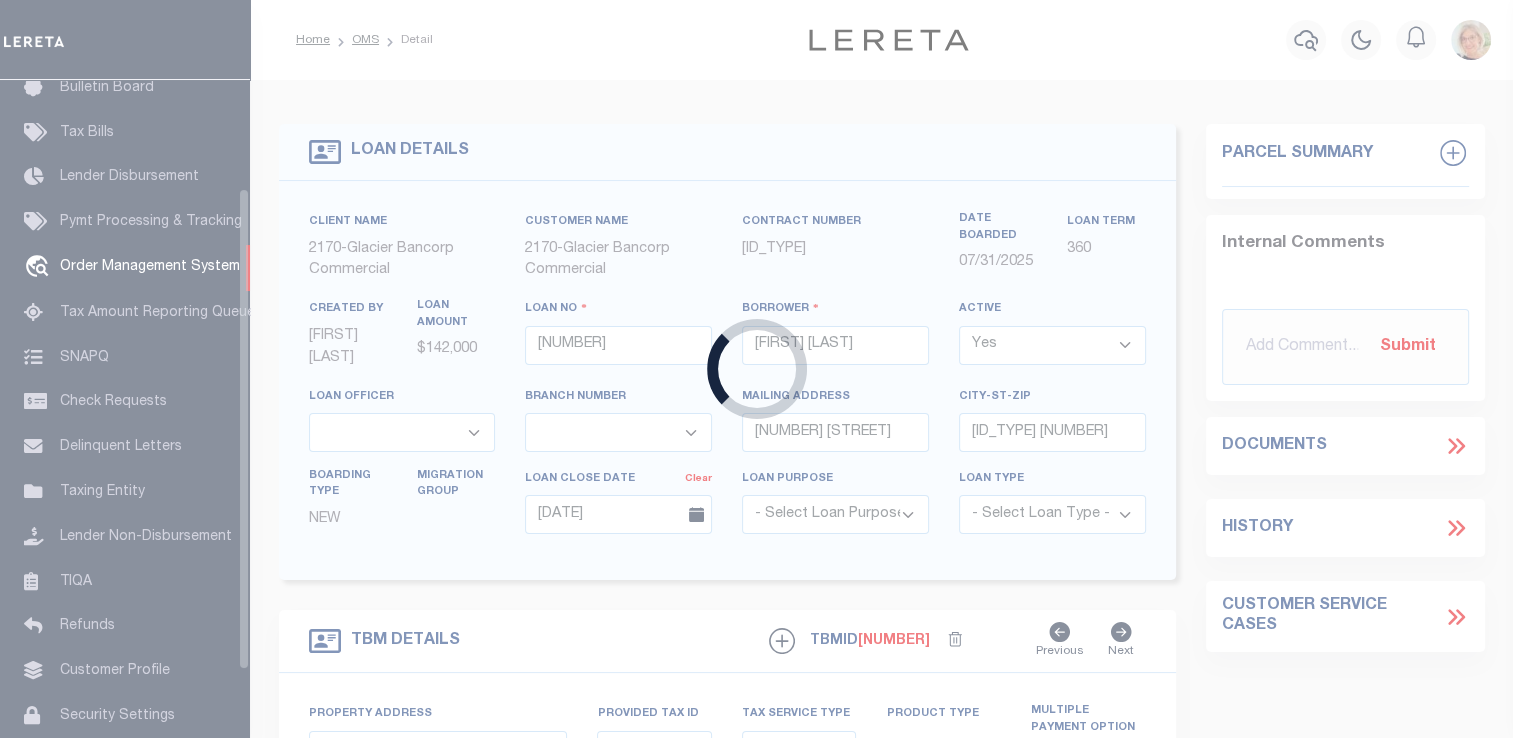 select on "10" 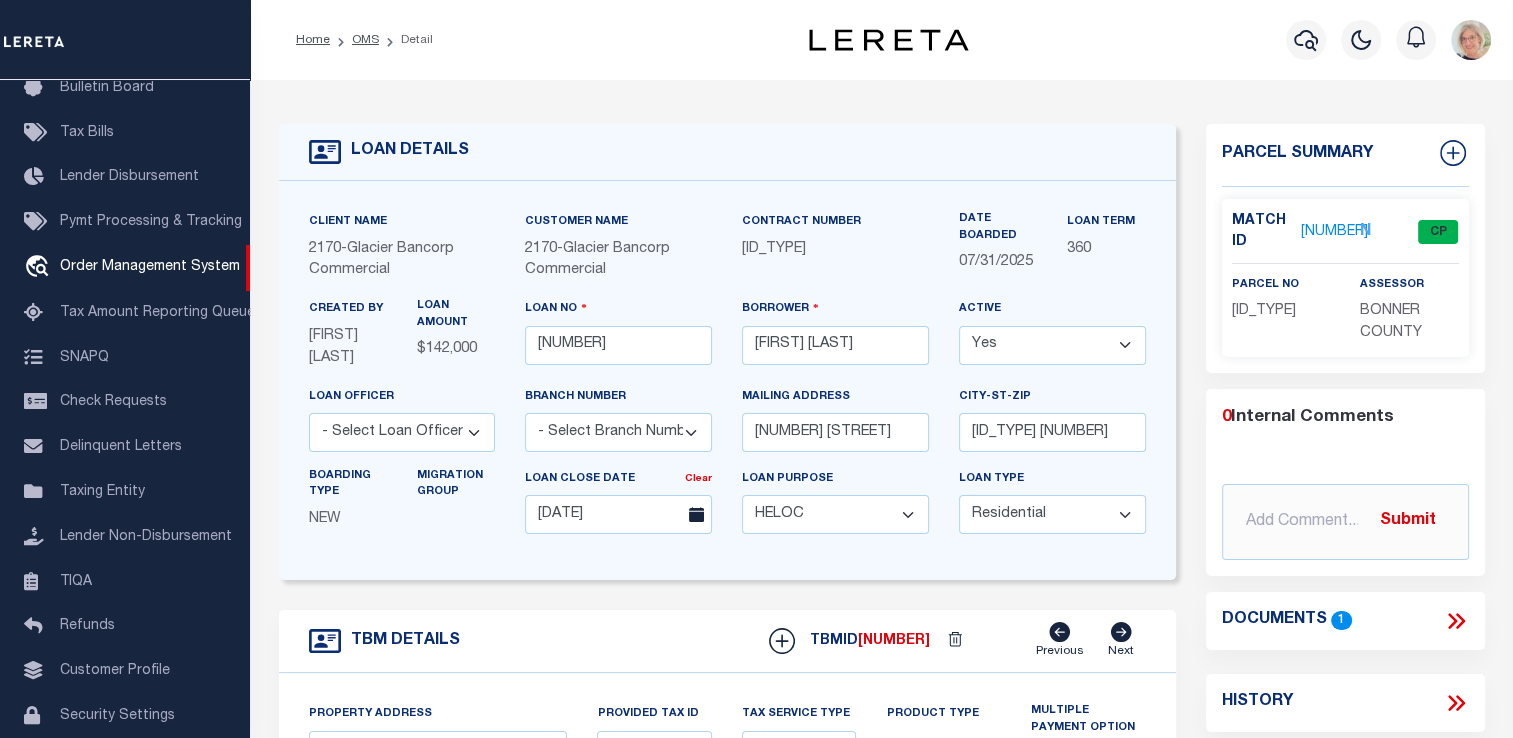 select on "4575" 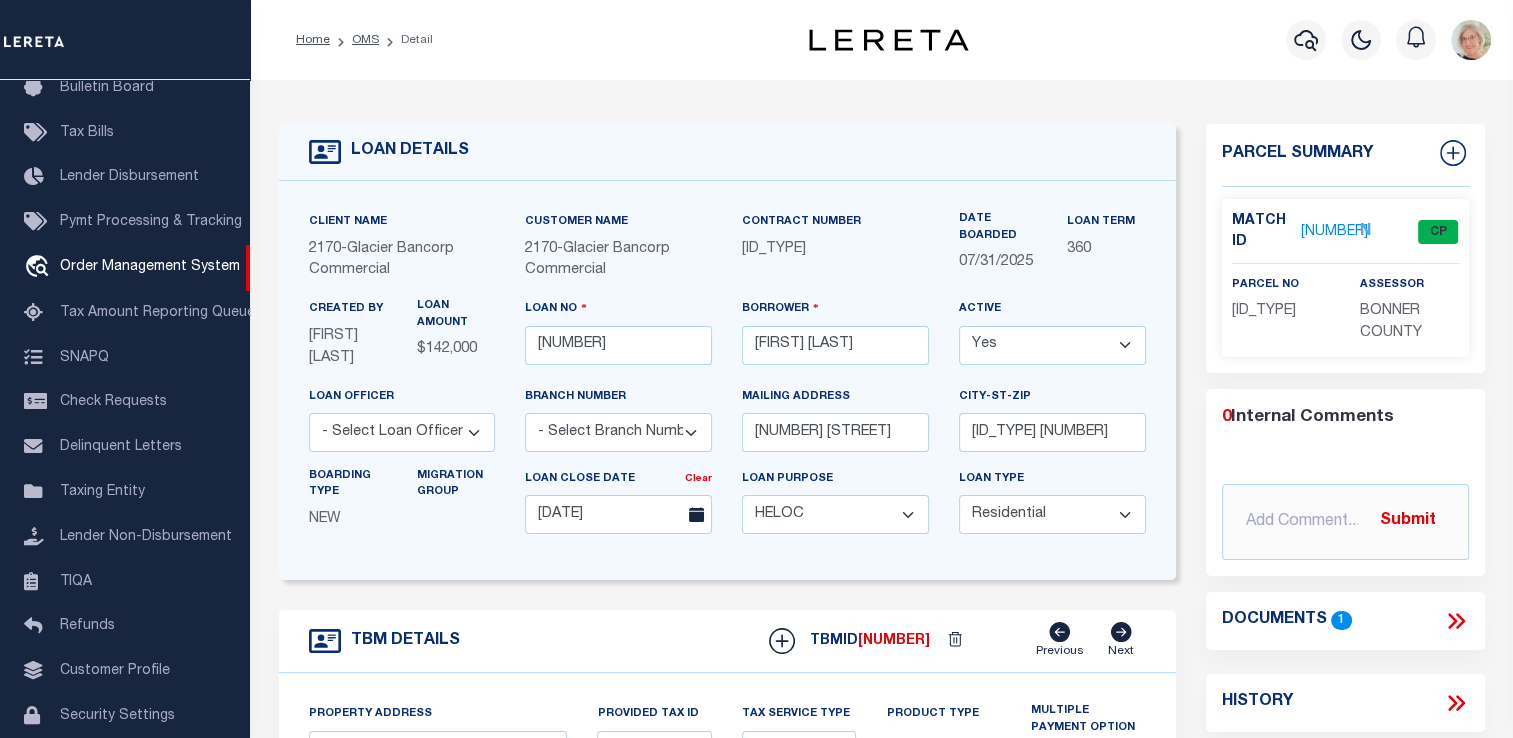 type on "[NUMBER] [STREET]" 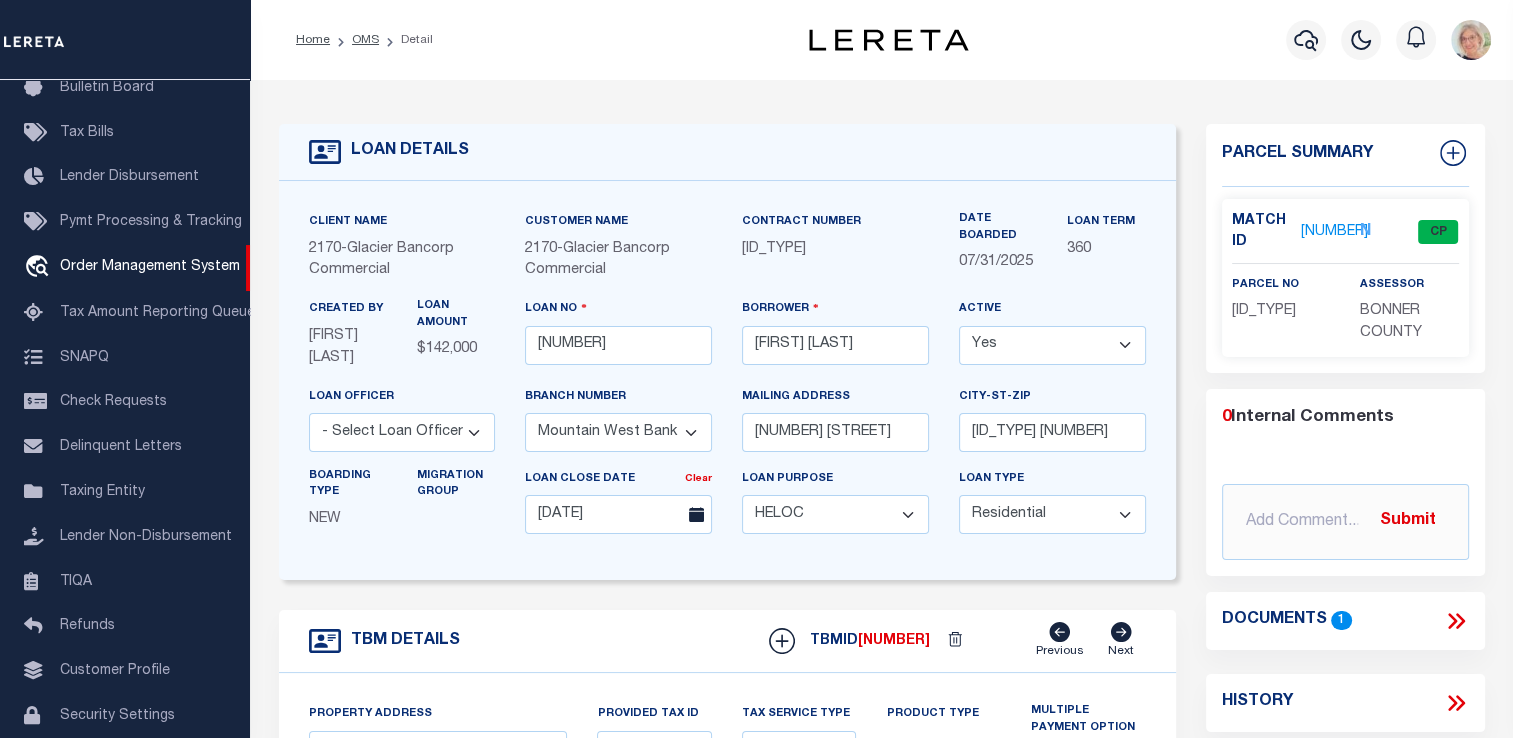 click on "- Select Branch Number - Altabank Bank of the San Juans Citizens Community Bank Collegiate Peaks Bank First Bank of Montana First Bank of Wyoming First Community Bank Utah First Security Bank of Bozeman First Security Bank of Missoula First State Bank Foothills Bank Glacier Bank Heritage Bank of Nevada Mountain West Bank Valley Bank Western Security Bank Wheatland Bank" at bounding box center [618, 432] 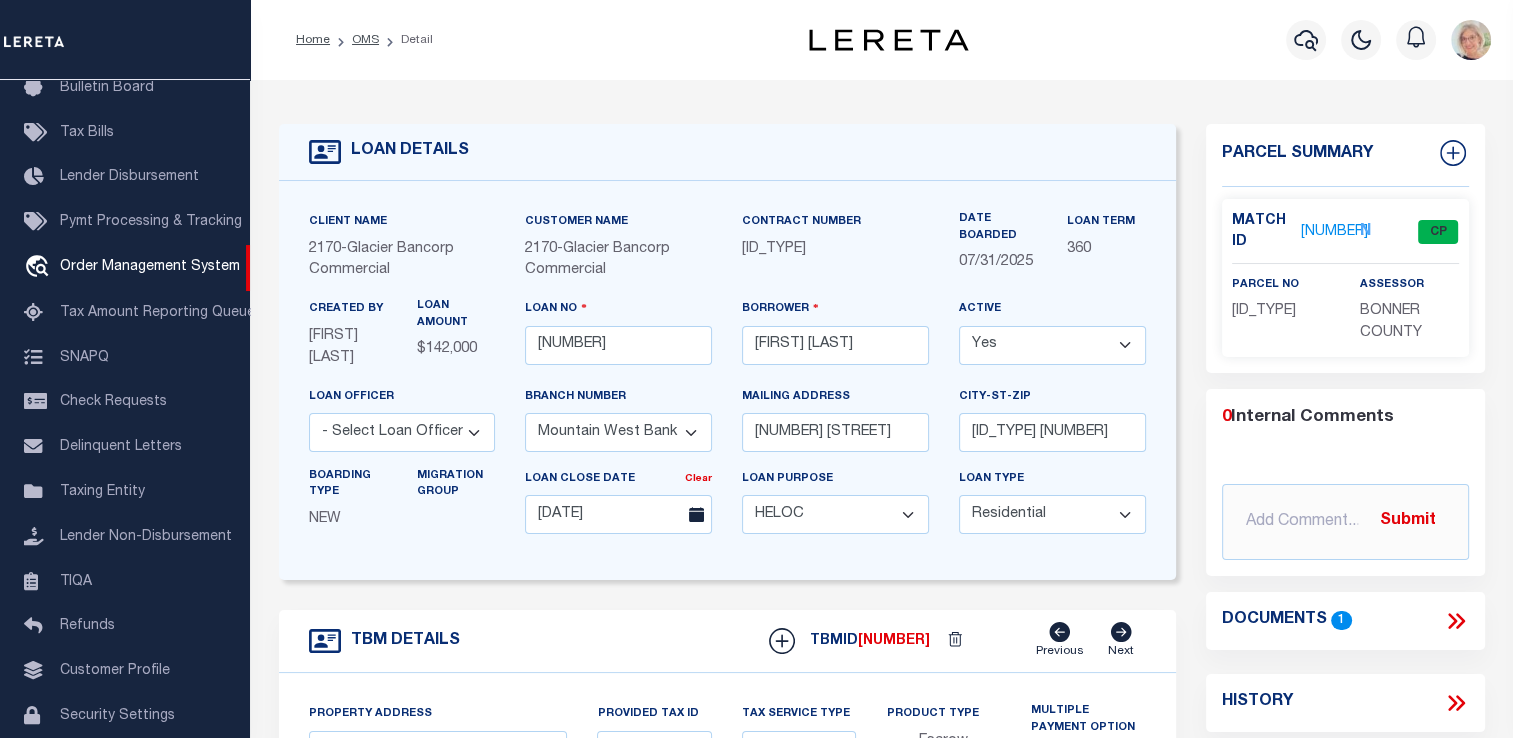 click on "- Select Branch Number - Altabank Bank of the San Juans Citizens Community Bank Collegiate Peaks Bank First Bank of Montana First Bank of Wyoming First Community Bank Utah First Security Bank of Bozeman First Security Bank of Missoula First State Bank Foothills Bank Glacier Bank Heritage Bank of Nevada Mountain West Bank Valley Bank Western Security Bank Wheatland Bank" at bounding box center [618, 432] 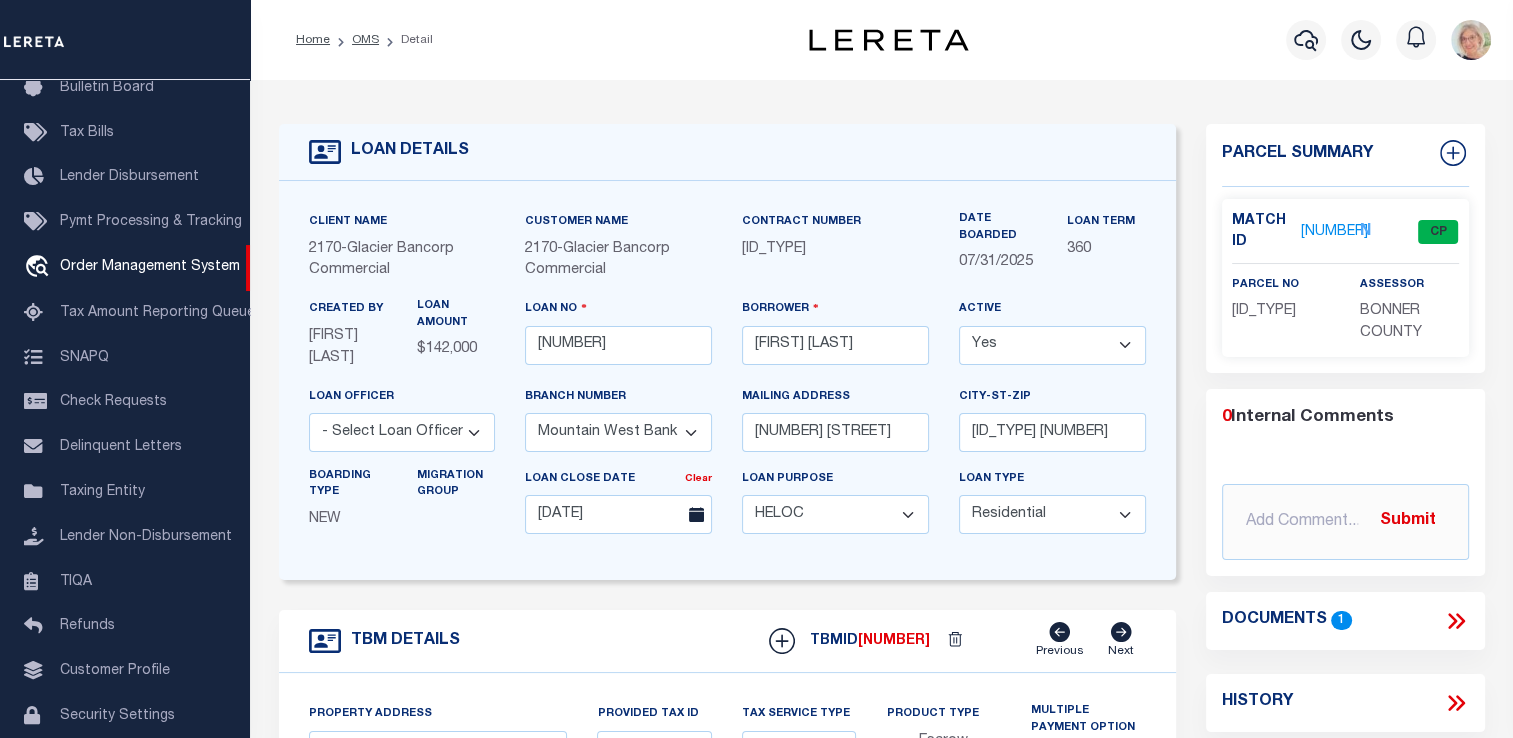 click on "- Select Branch Number - Altabank Bank of the San Juans Citizens Community Bank Collegiate Peaks Bank First Bank of Montana First Bank of Wyoming First Community Bank Utah First Security Bank of Bozeman First Security Bank of Missoula First State Bank Foothills Bank Glacier Bank Heritage Bank of Nevada Mountain West Bank Valley Bank Western Security Bank Wheatland Bank" at bounding box center (618, 432) 